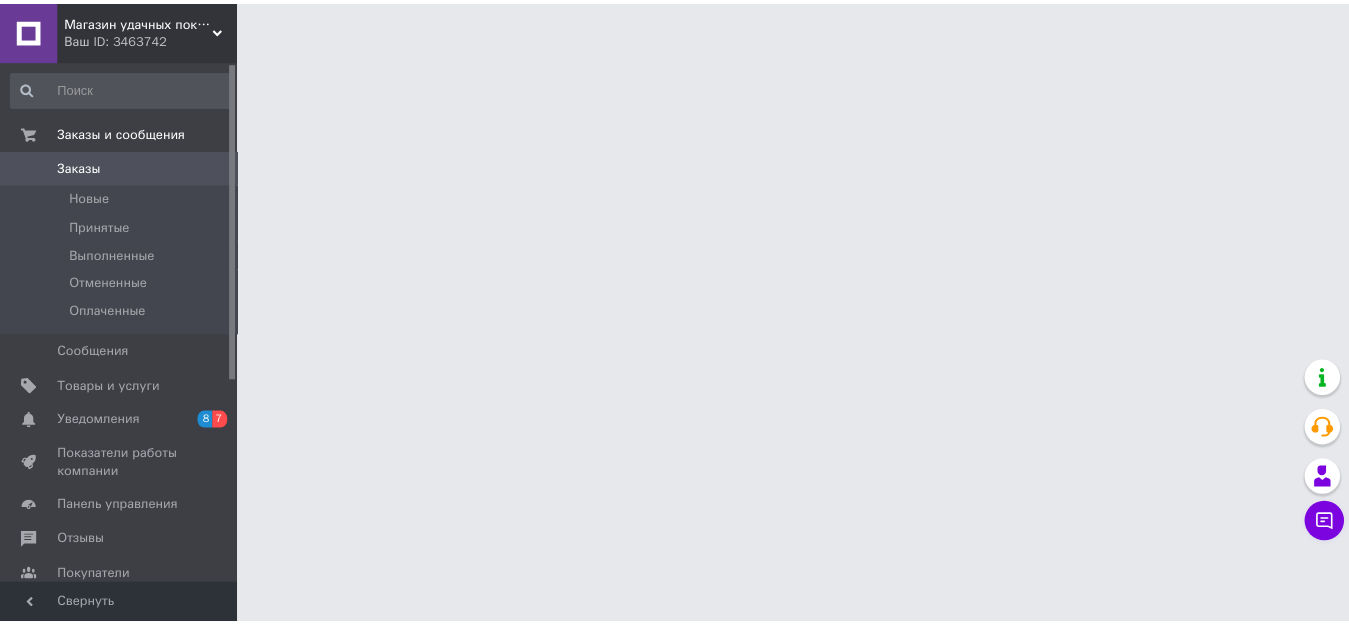 scroll, scrollTop: 0, scrollLeft: 0, axis: both 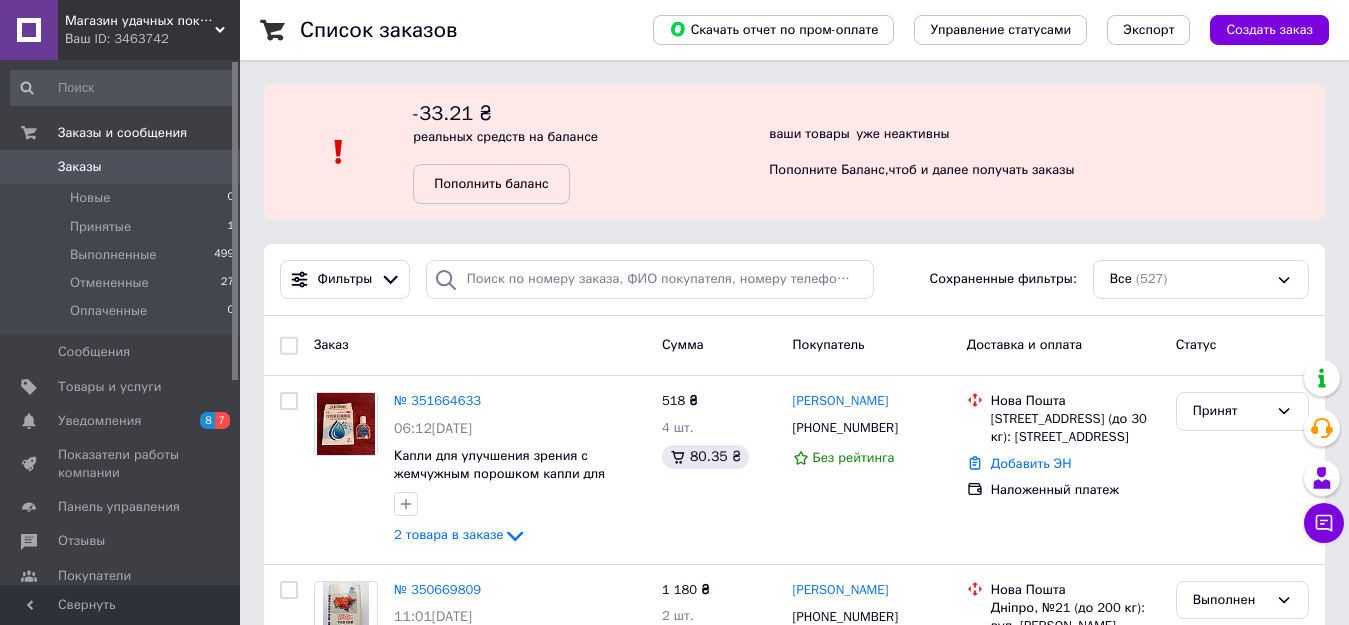 click on "Пополнить баланс" at bounding box center (491, 183) 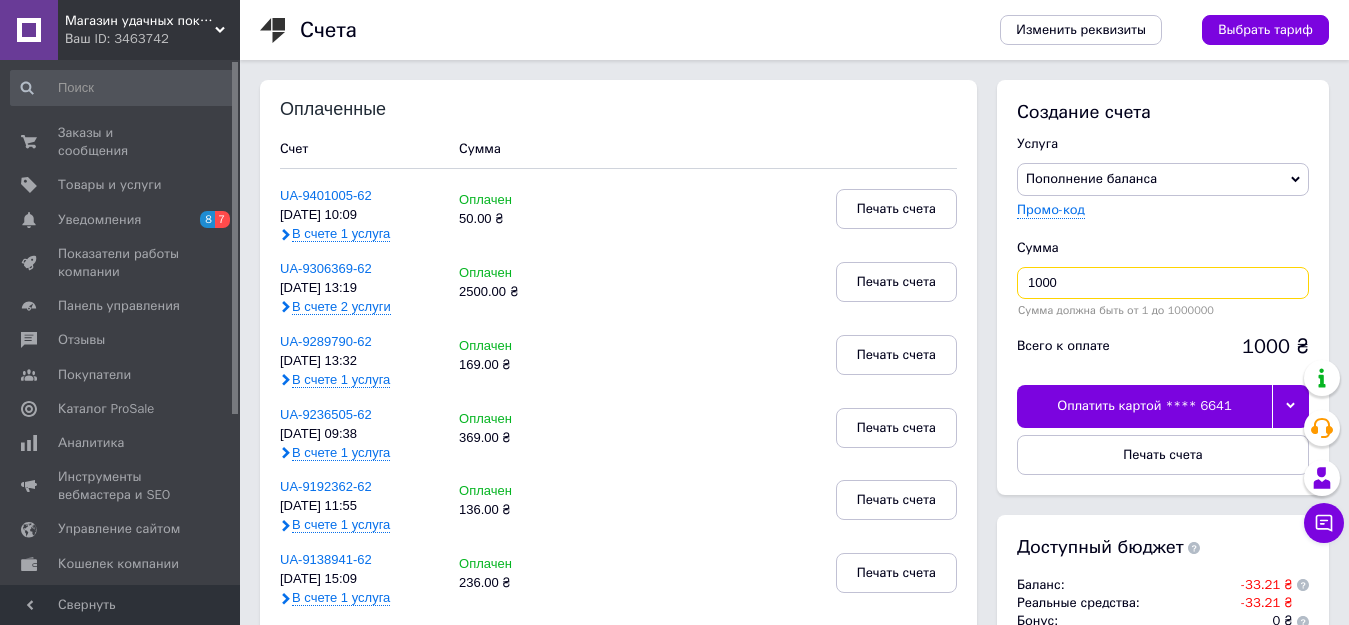 click on "1000" at bounding box center [1163, 283] 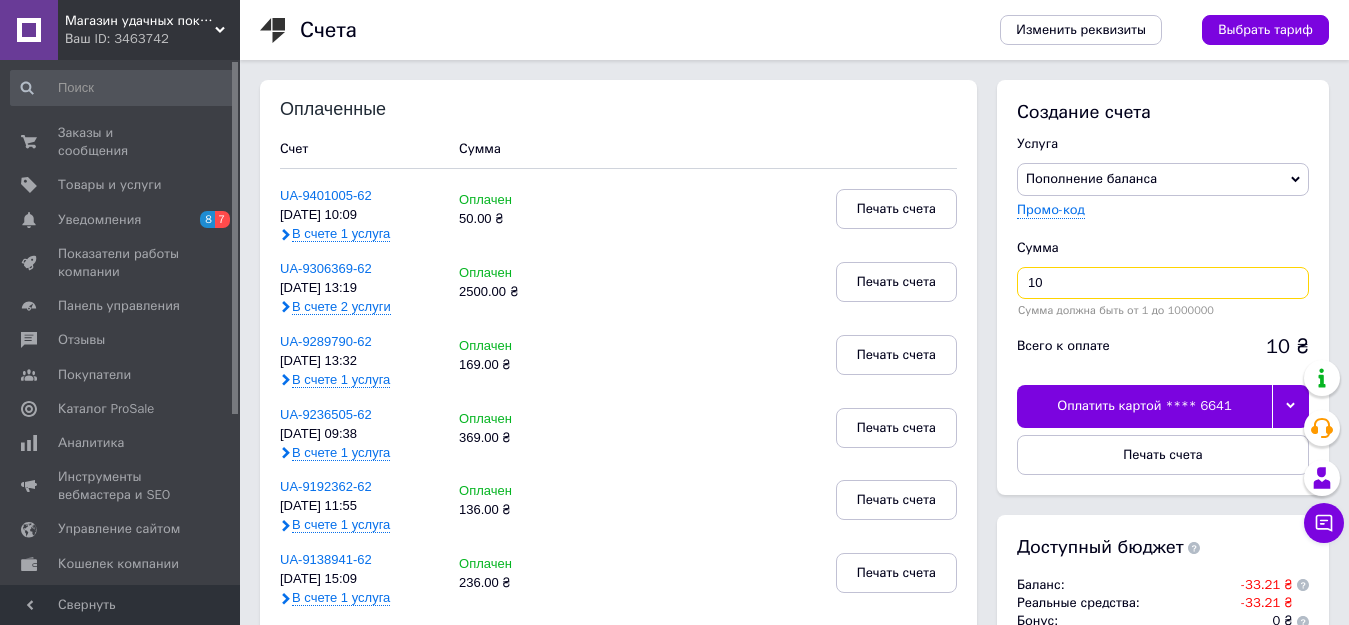 type on "1" 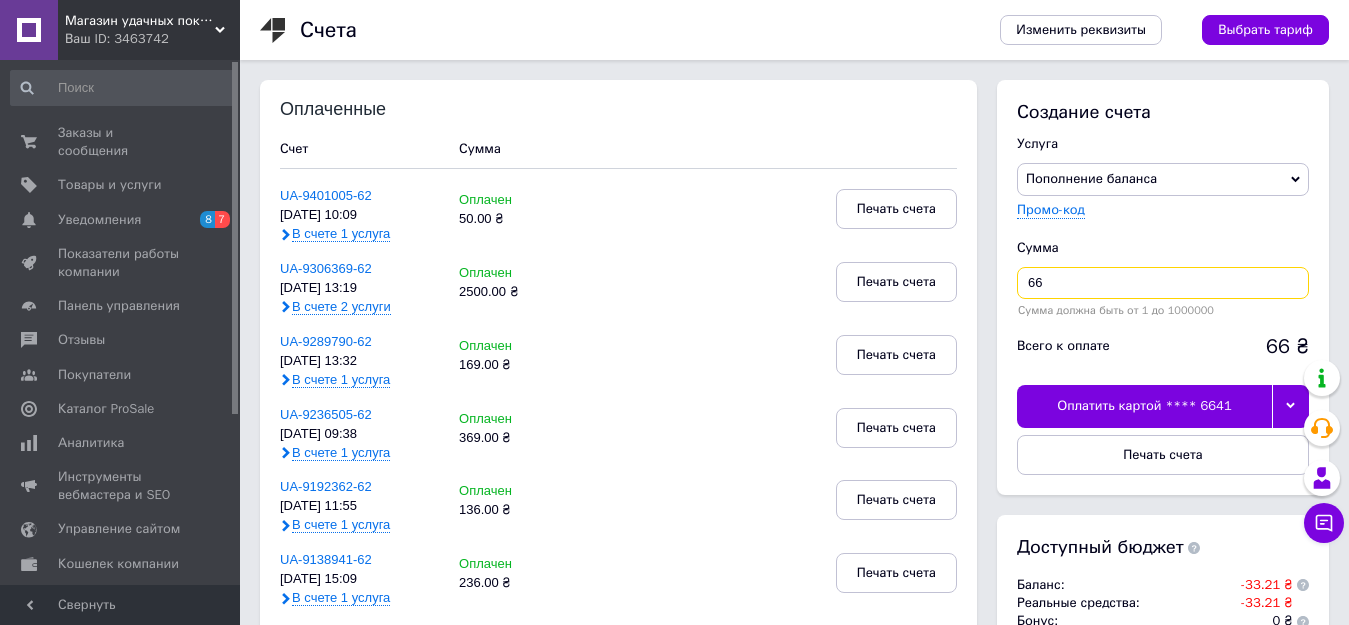 type on "66" 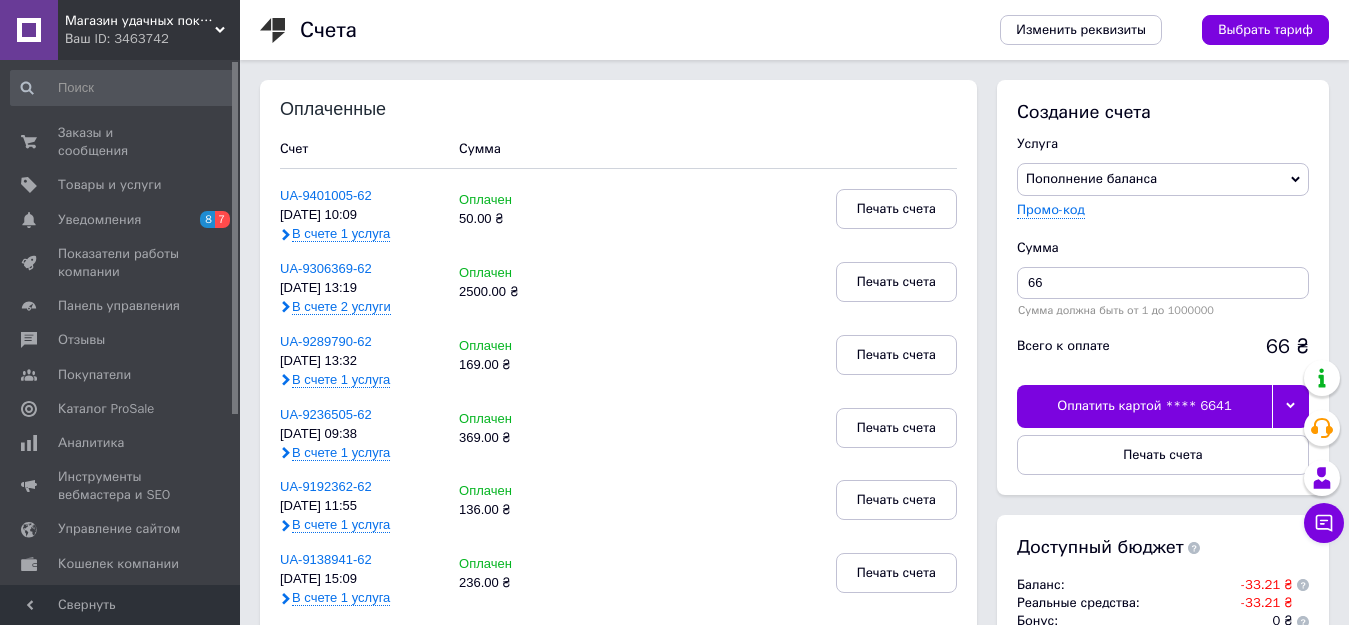 click 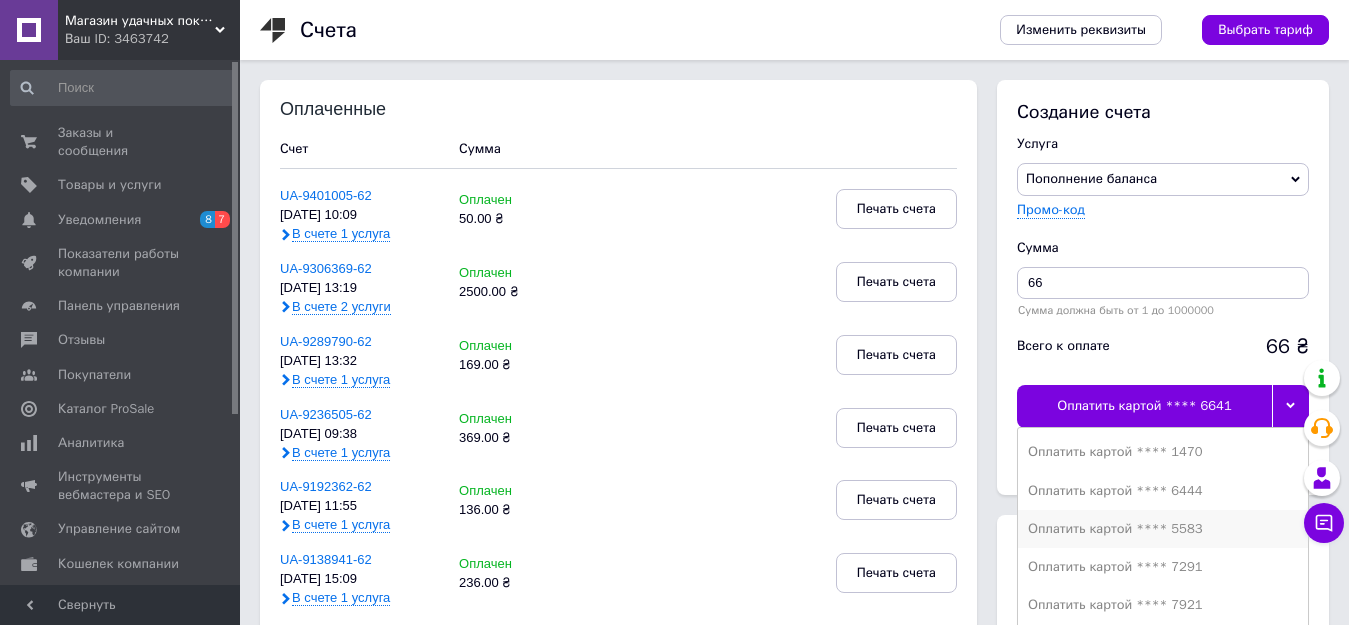 click on "Оплатить картой  **** 5583" at bounding box center (1163, 529) 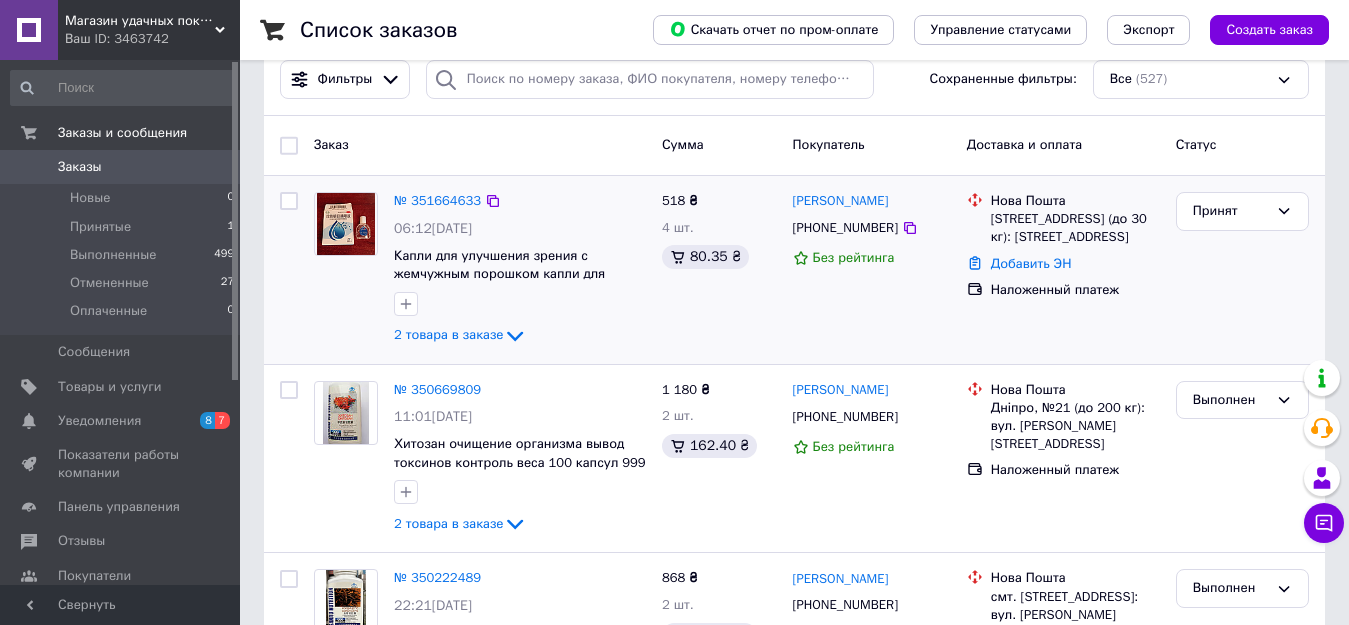 scroll, scrollTop: 0, scrollLeft: 0, axis: both 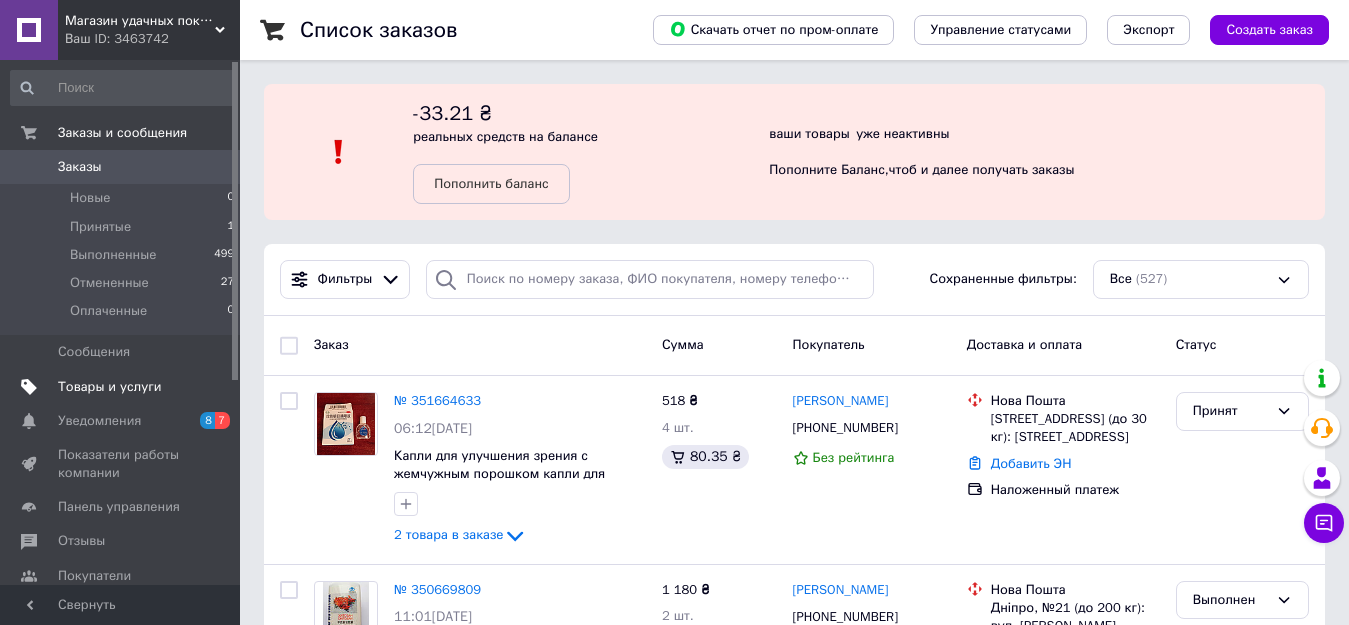 click on "Товары и услуги" at bounding box center [110, 387] 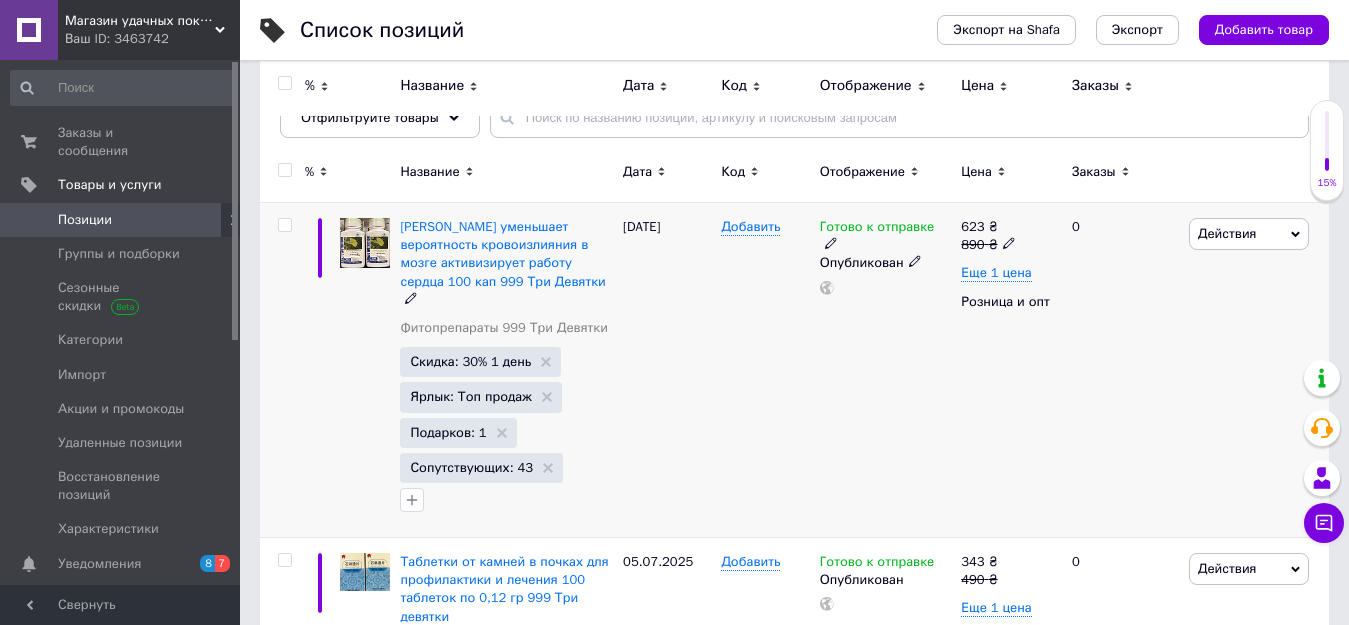 scroll, scrollTop: 0, scrollLeft: 0, axis: both 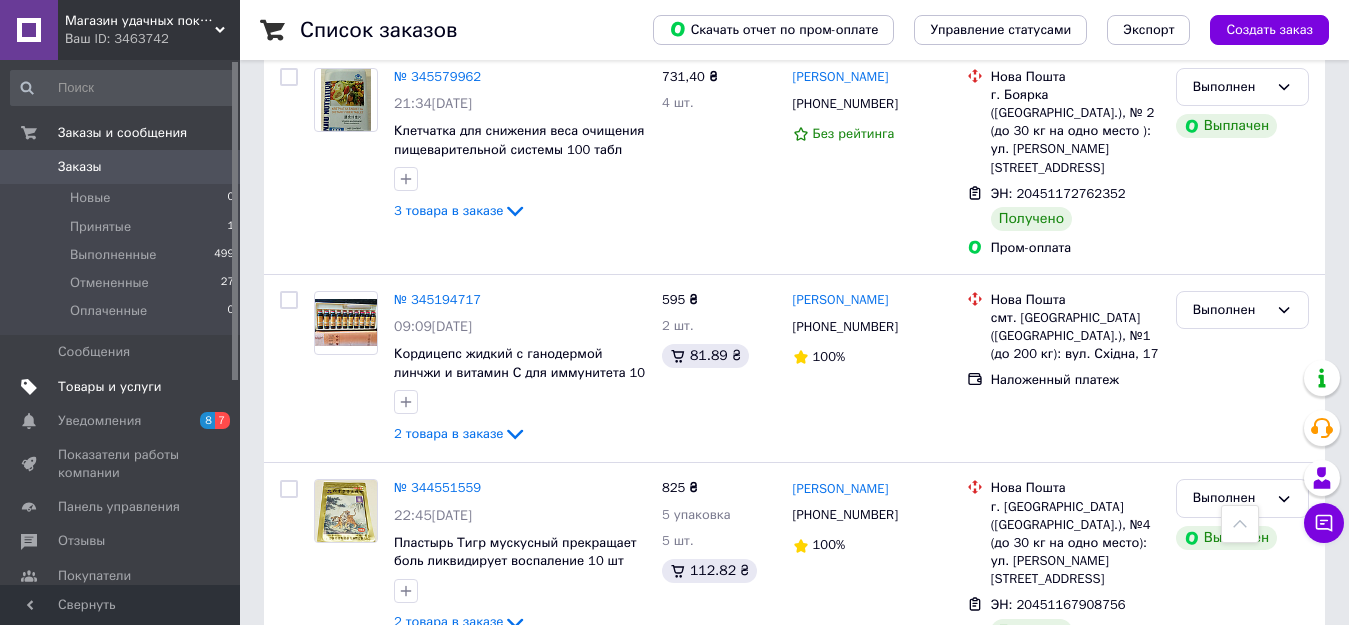 click on "Товары и услуги" at bounding box center [110, 387] 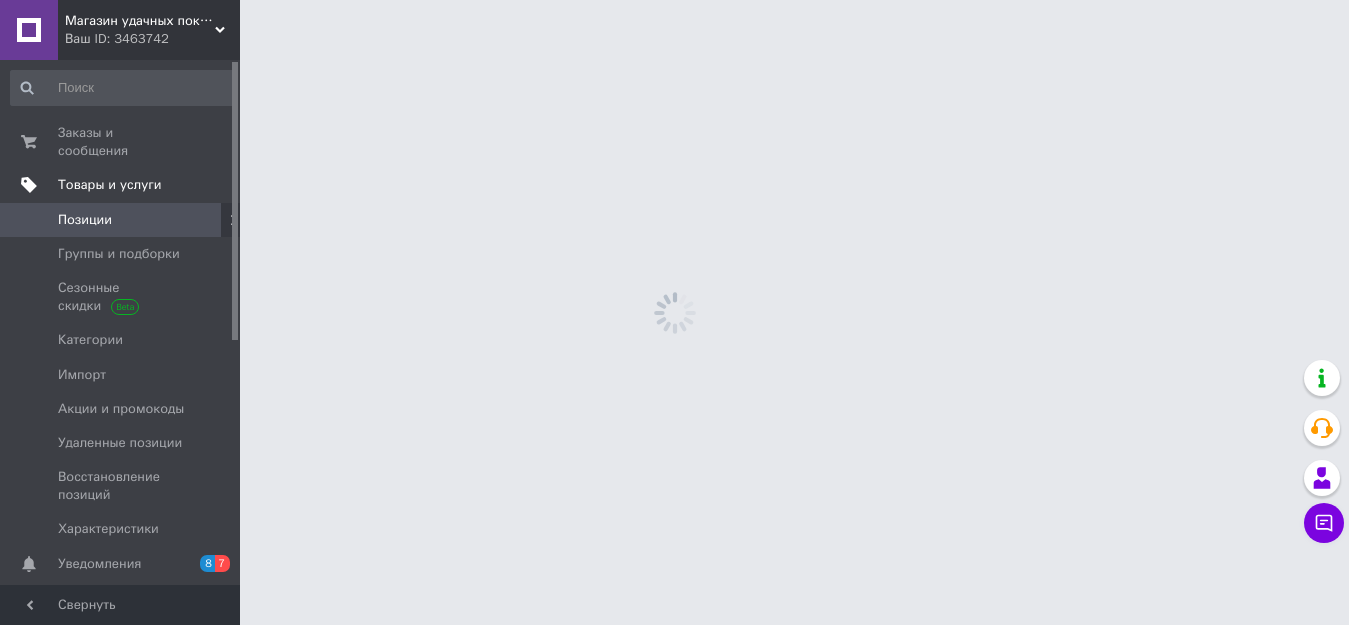 scroll, scrollTop: 0, scrollLeft: 0, axis: both 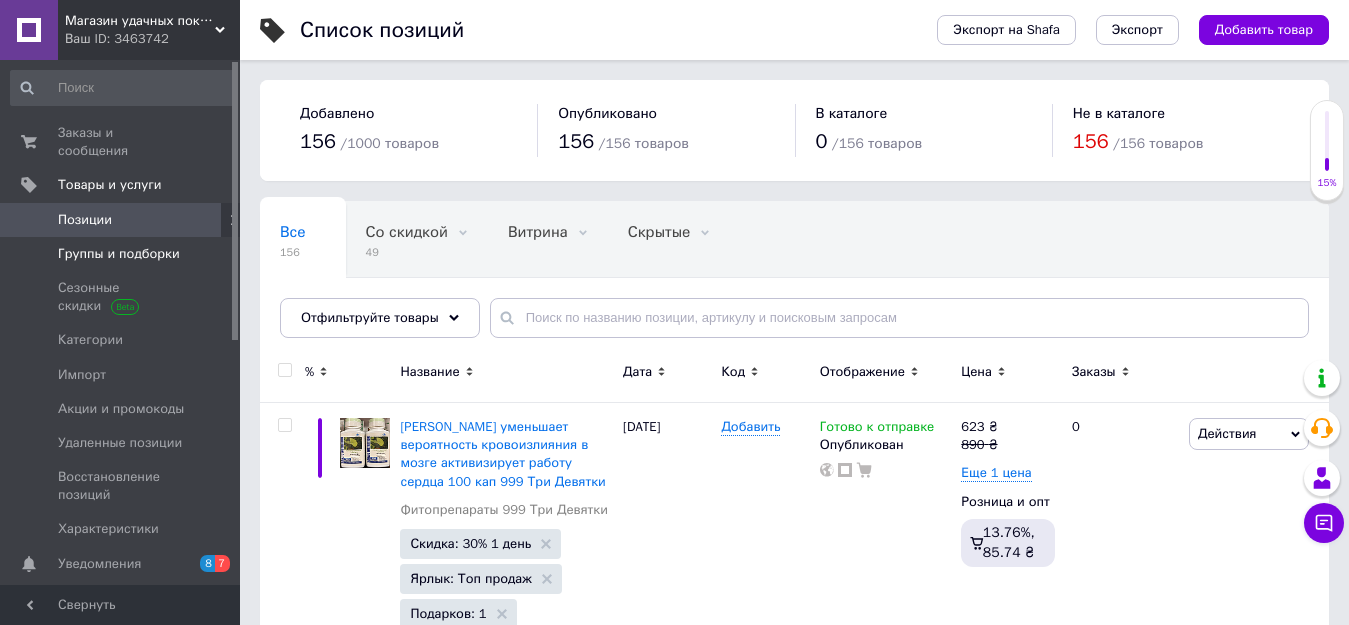 click on "Группы и подборки" at bounding box center [119, 254] 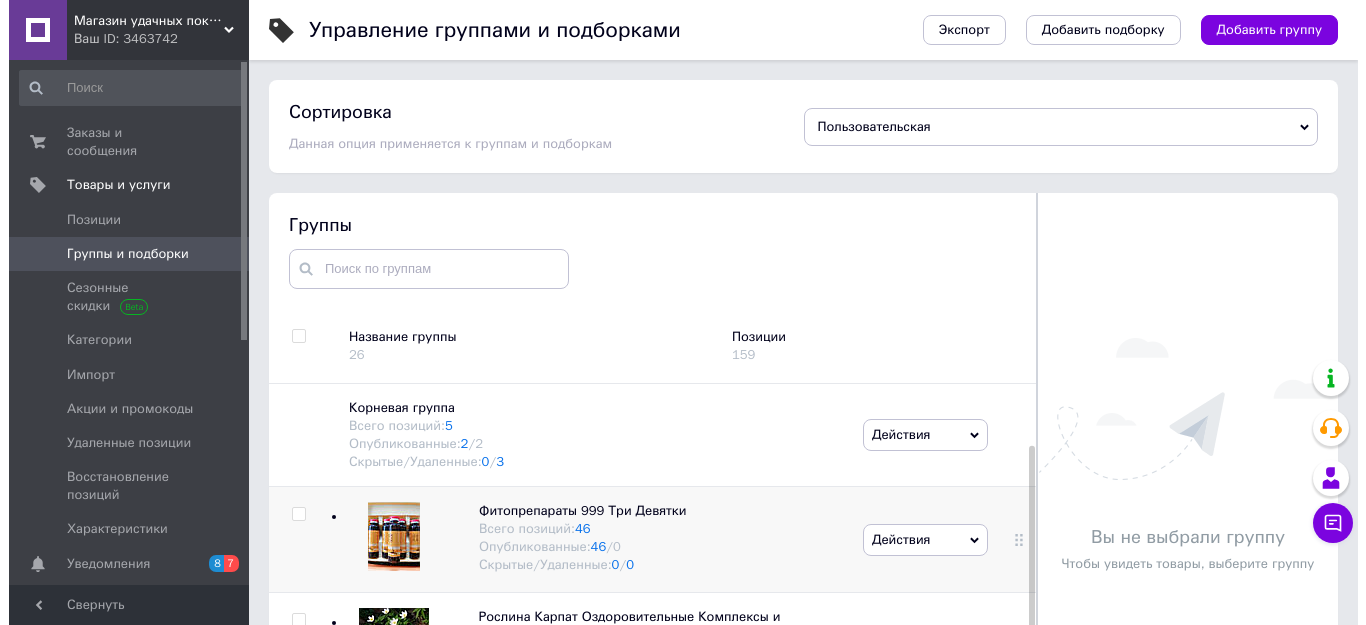 scroll, scrollTop: 100, scrollLeft: 0, axis: vertical 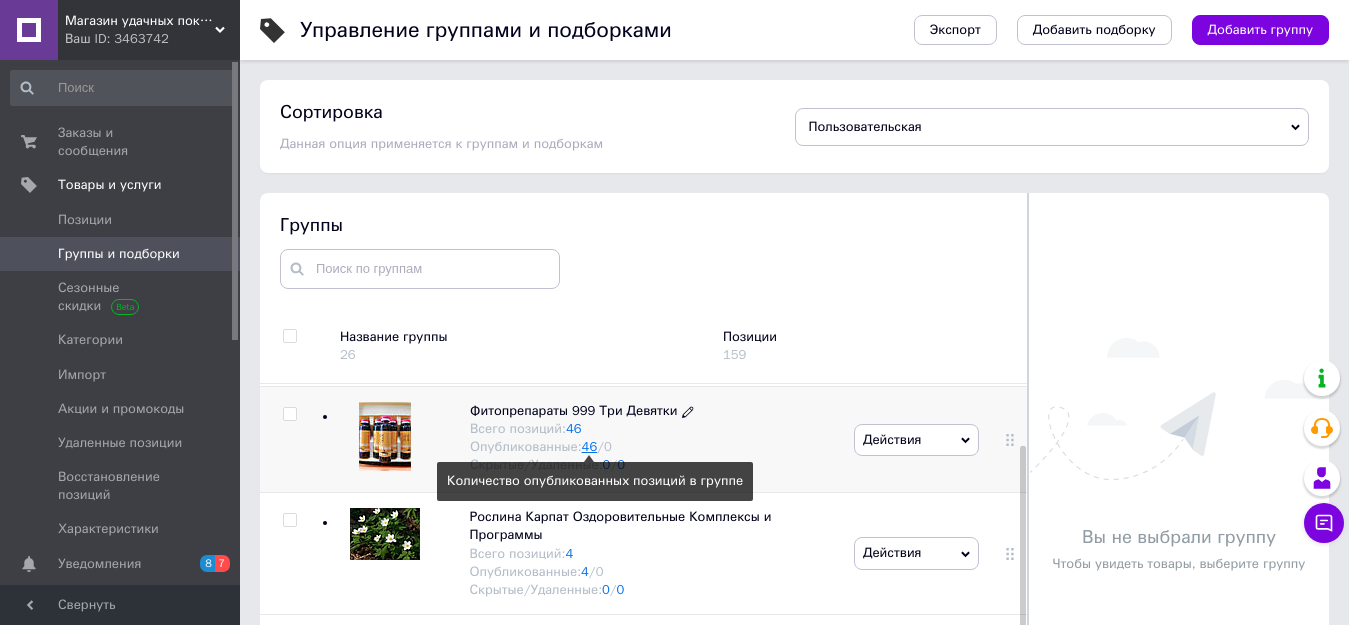 click on "46" at bounding box center [590, 446] 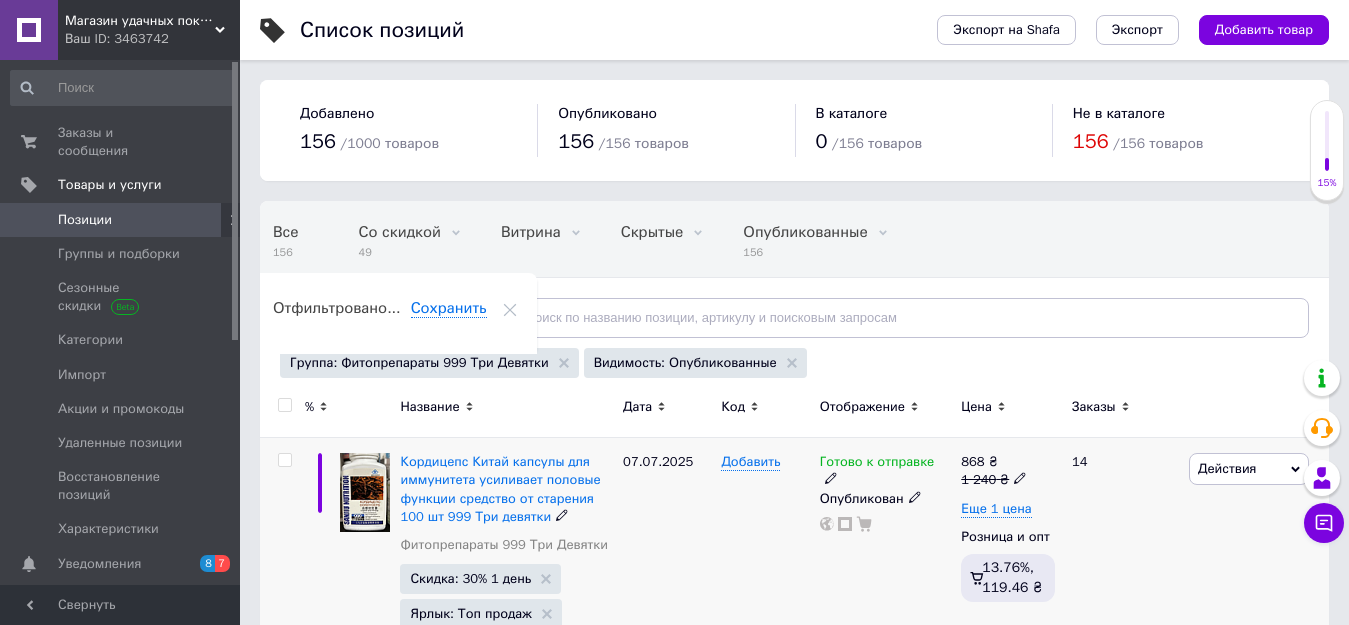 scroll, scrollTop: 0, scrollLeft: 24, axis: horizontal 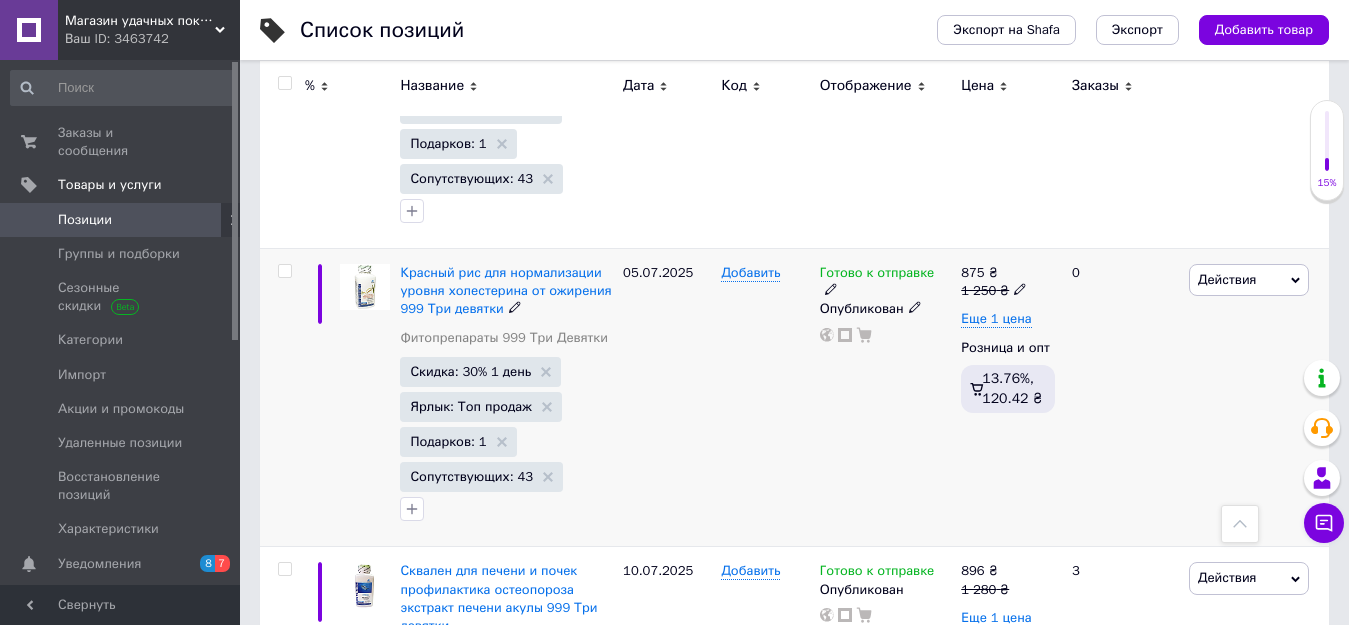 click on "Красный рис для нормализации уровня холестерина от ожирения 999 Три девятки" at bounding box center (506, 291) 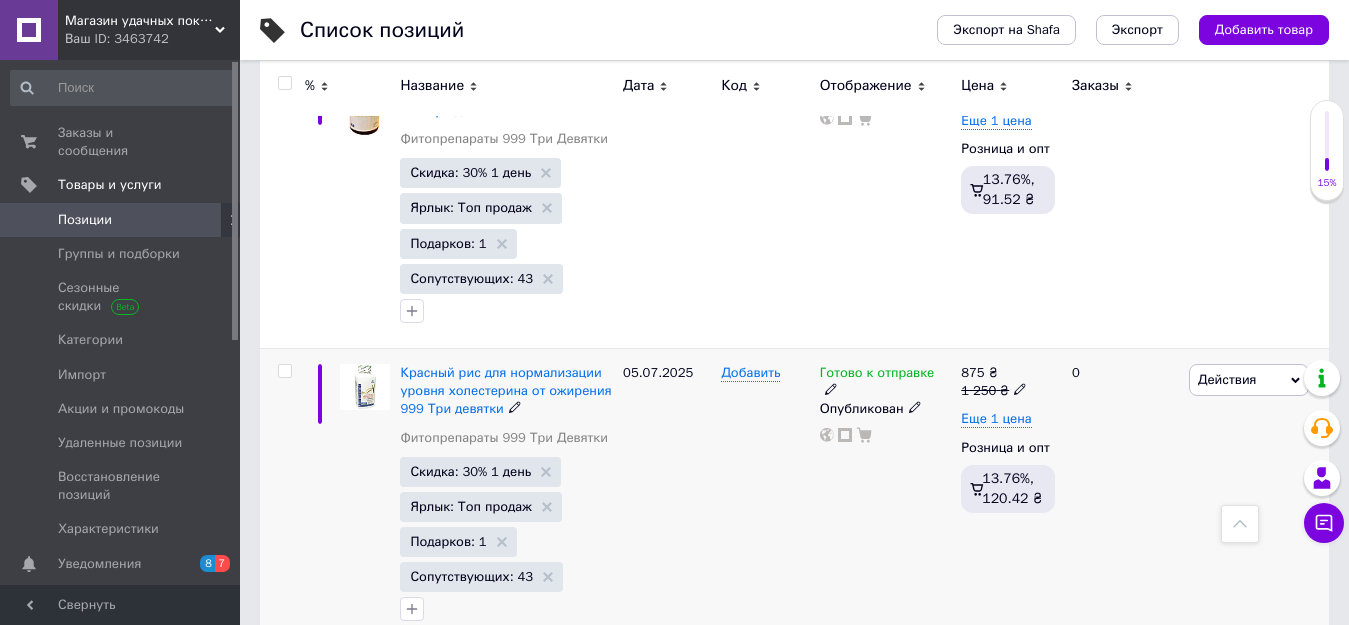 scroll, scrollTop: 1800, scrollLeft: 0, axis: vertical 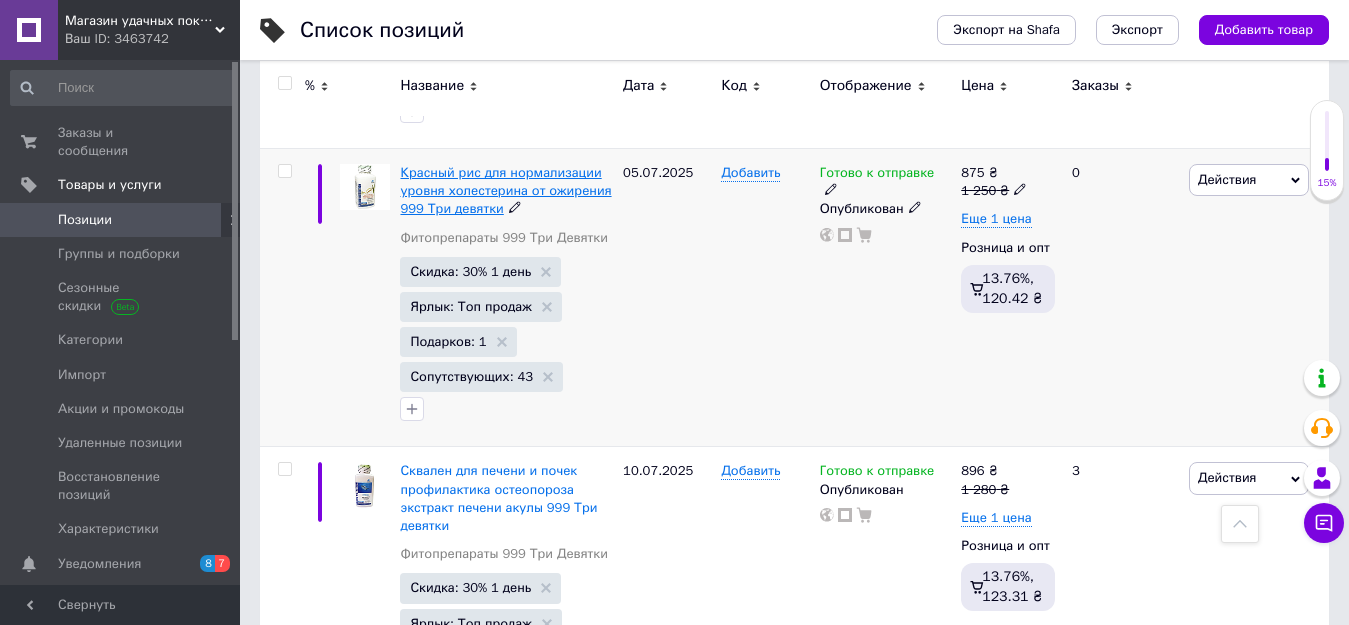 click on "Красный рис для нормализации уровня холестерина от ожирения 999 Три девятки" at bounding box center (505, 190) 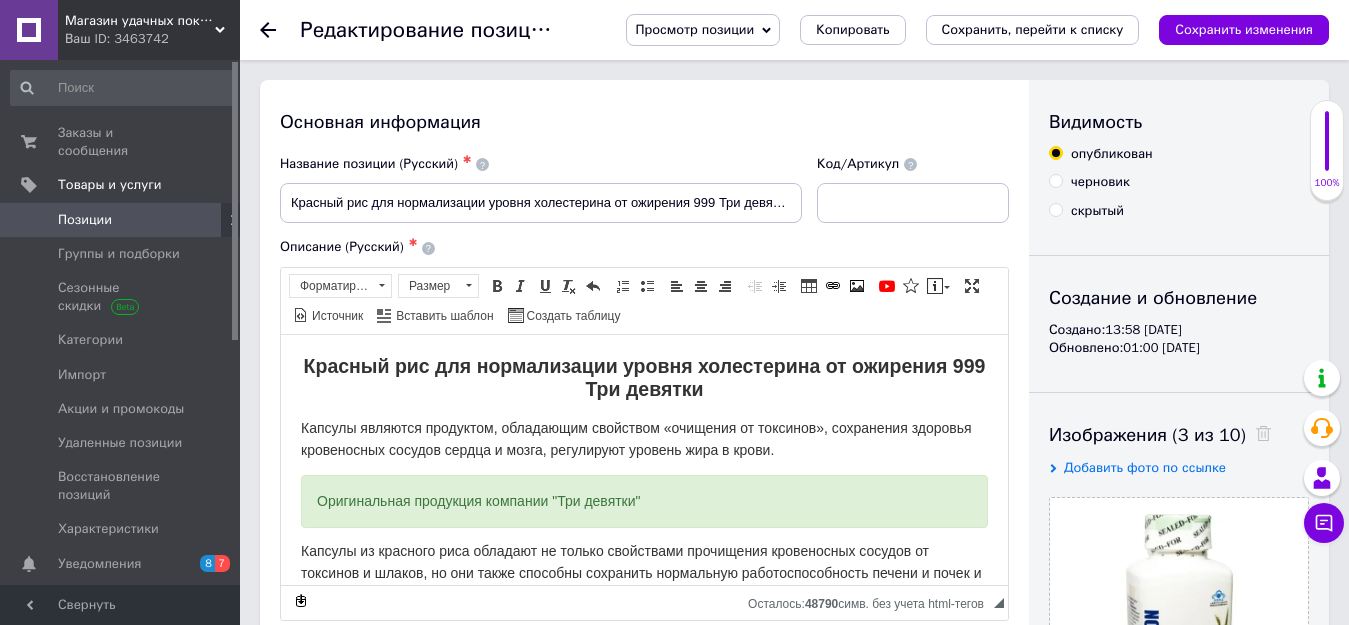 scroll, scrollTop: 0, scrollLeft: 0, axis: both 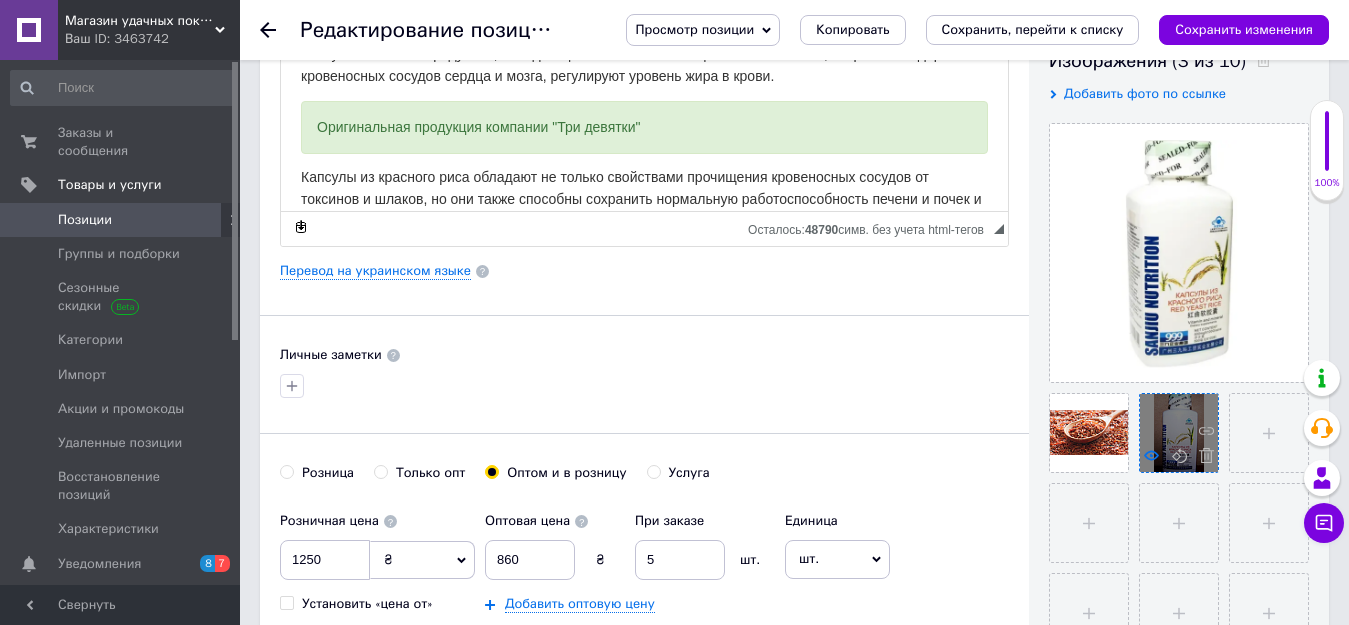 click 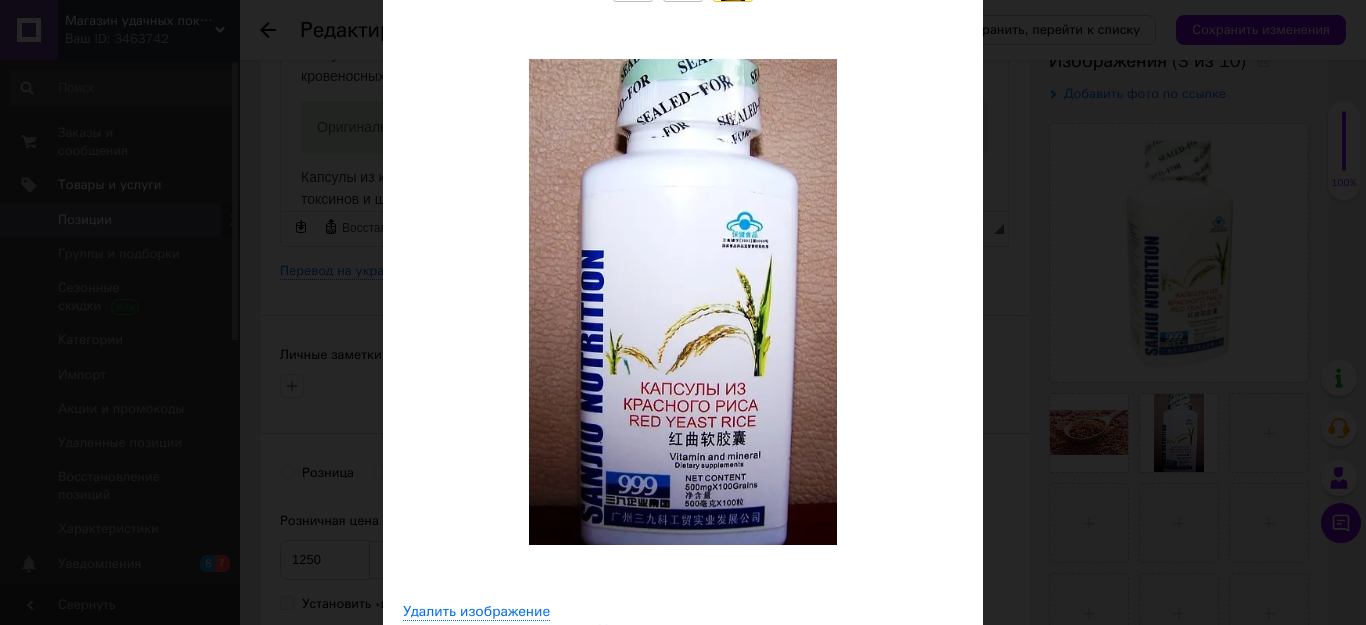 scroll, scrollTop: 0, scrollLeft: 0, axis: both 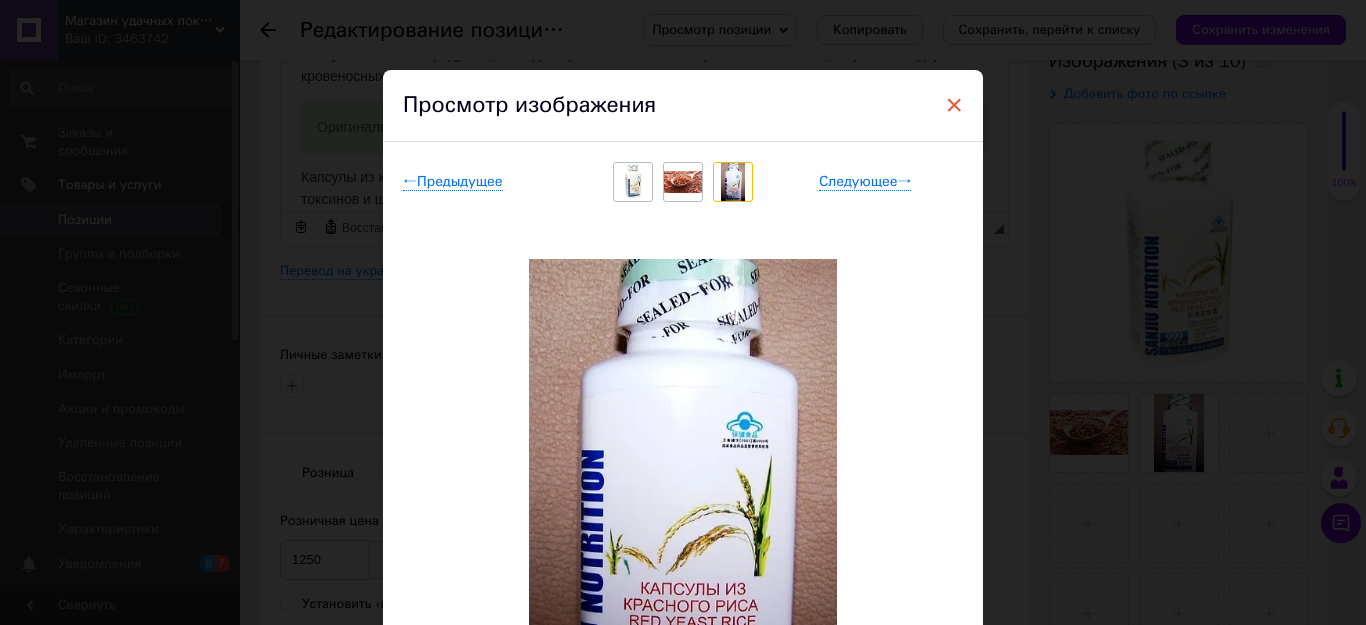 click on "×" at bounding box center [954, 105] 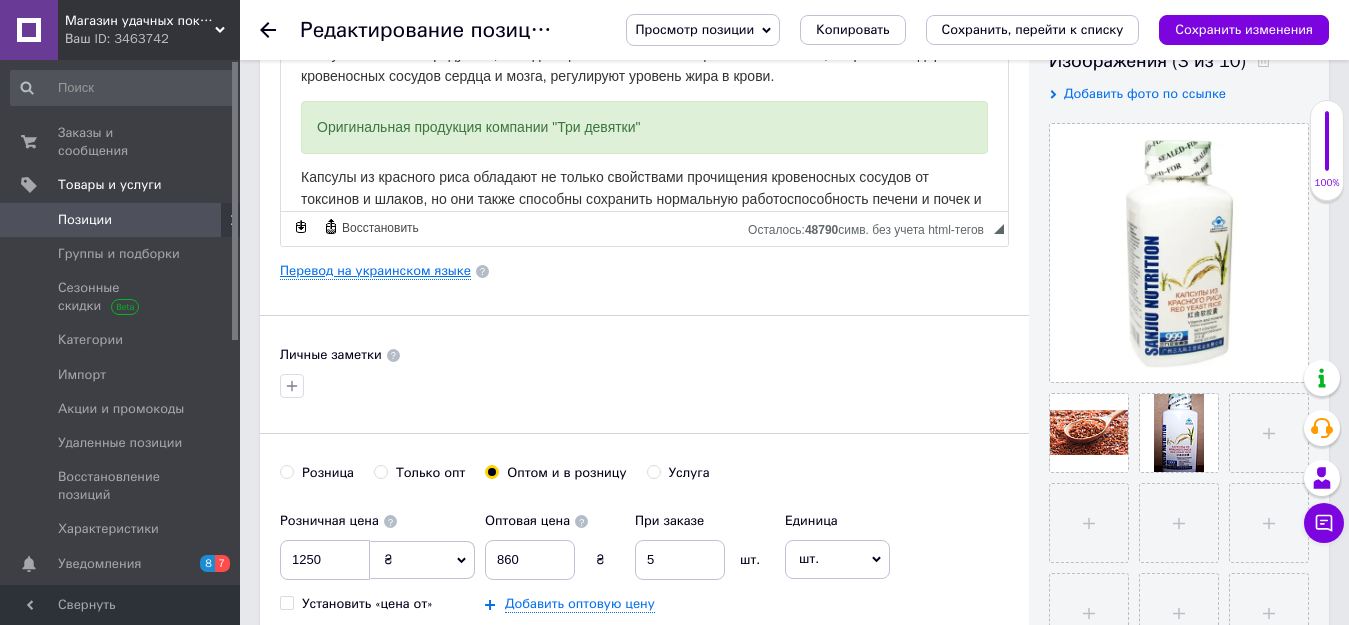 click on "Перевод на украинском языке" at bounding box center (375, 271) 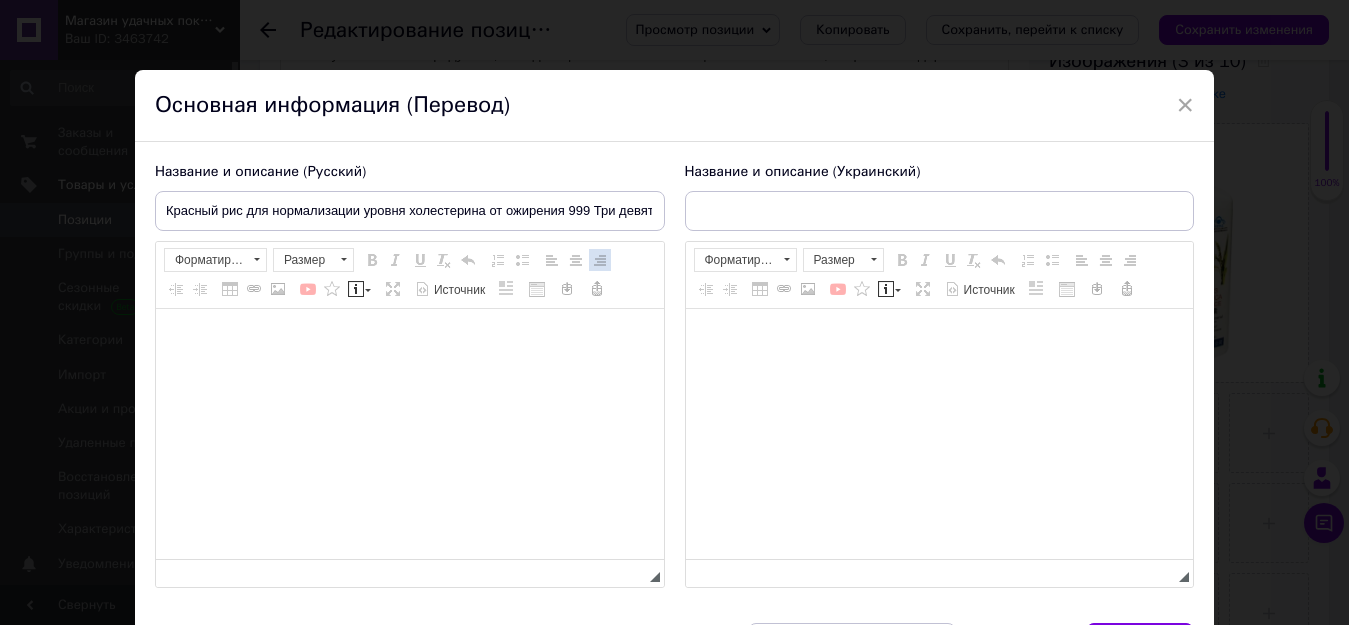 type on "Червоний рис для нормалізації рівня холестерину від ожиріння 999 Три дев'ятки" 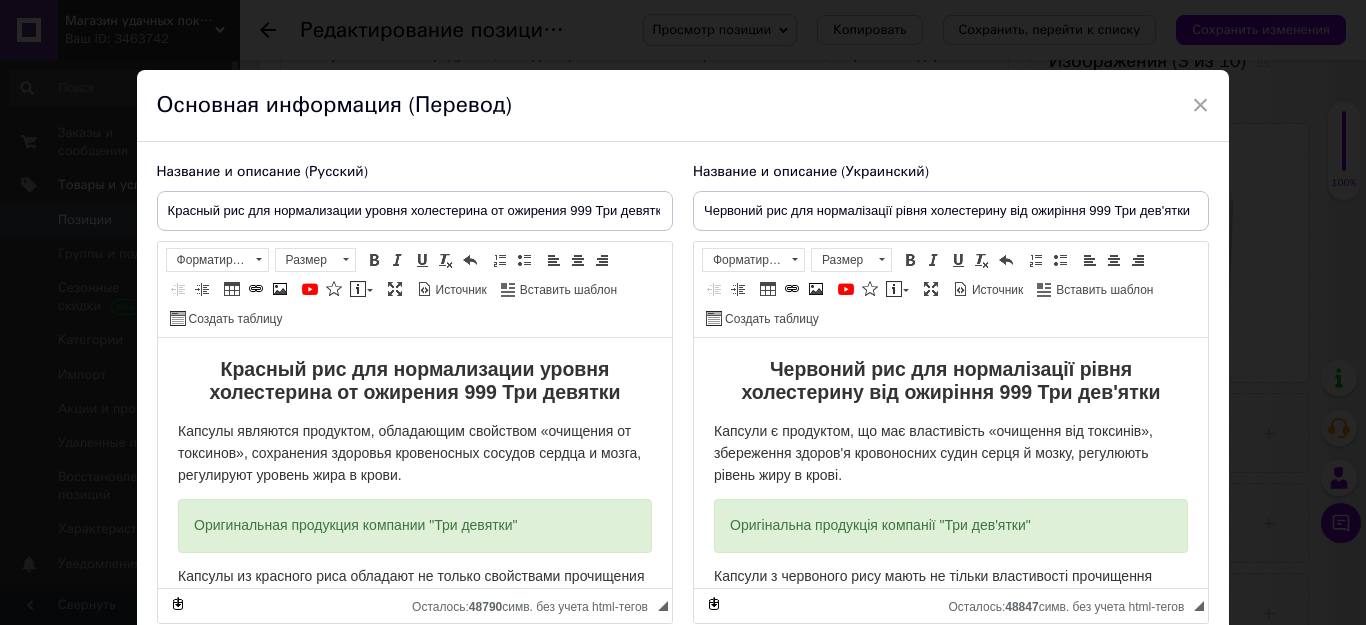 scroll, scrollTop: 0, scrollLeft: 0, axis: both 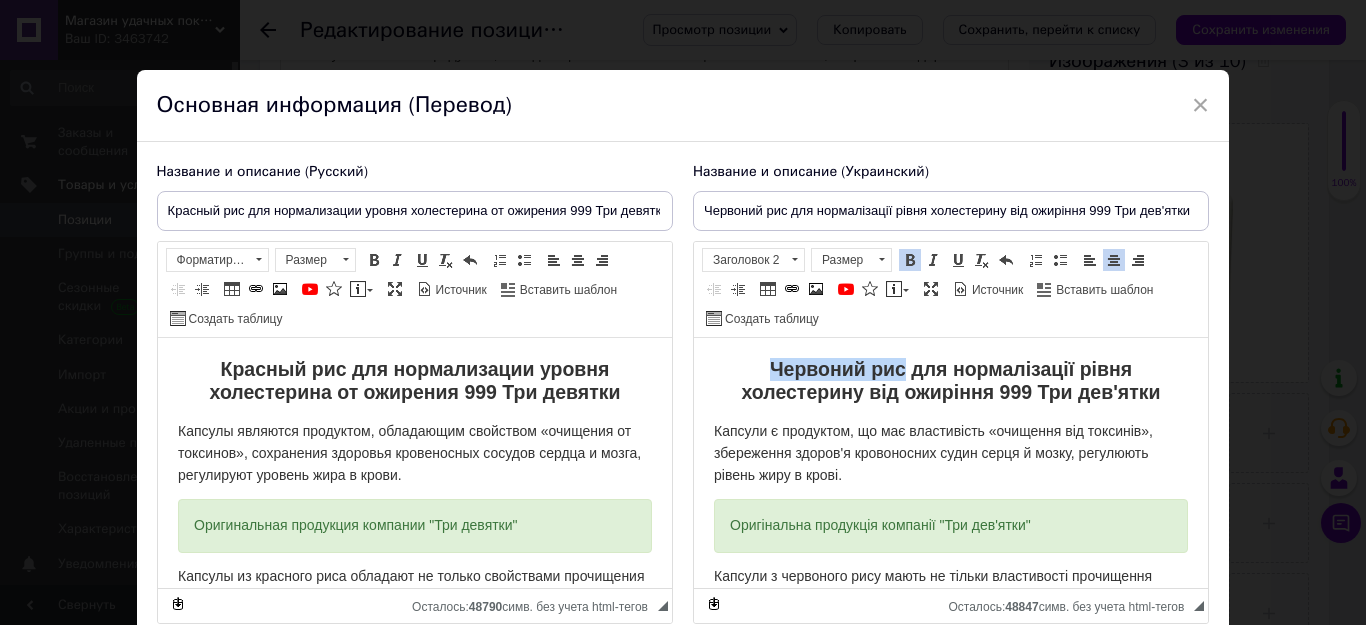 drag, startPoint x: 750, startPoint y: 365, endPoint x: 897, endPoint y: 366, distance: 147.0034 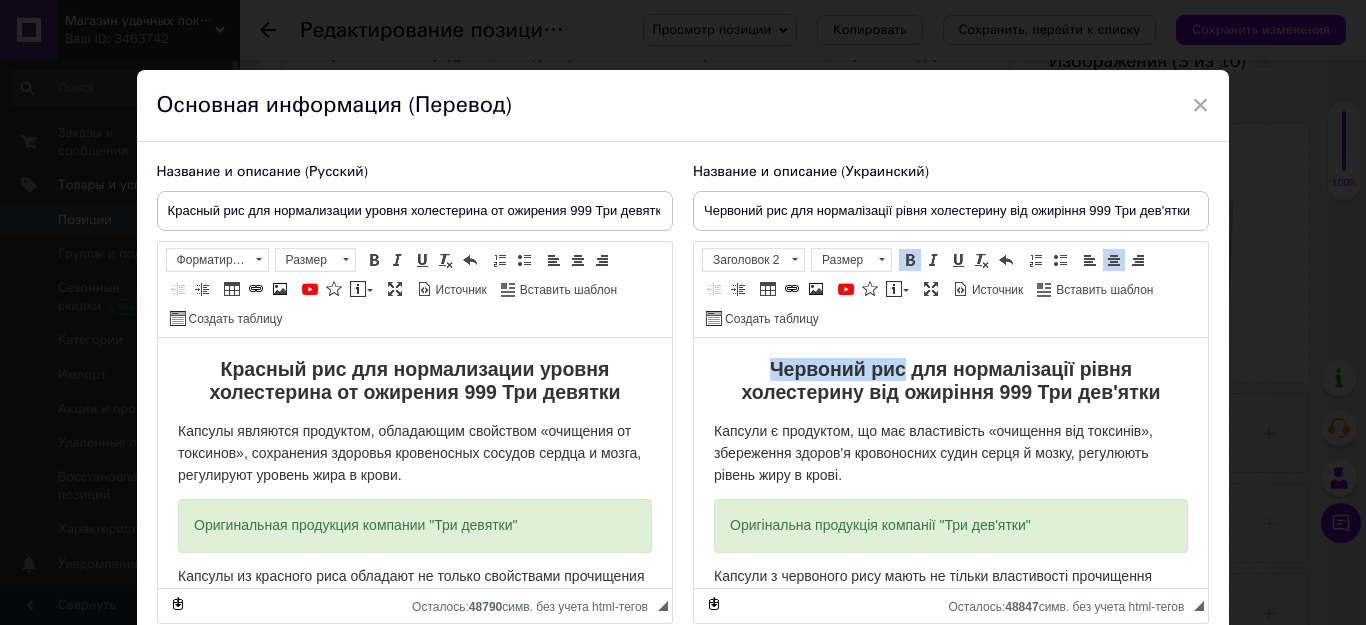 click on "Червоний рис для нормалізації рівня холестерину від ожиріння 999 Три дев'ятки" at bounding box center (950, 381) 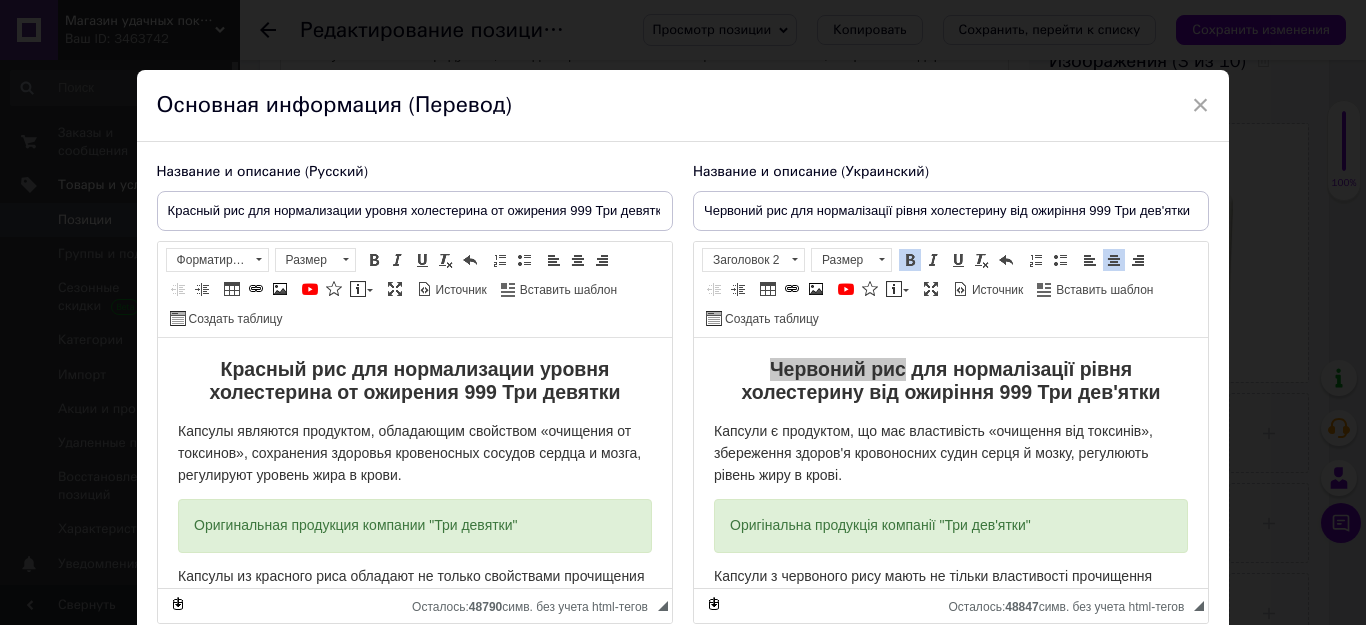 scroll, scrollTop: 0, scrollLeft: 0, axis: both 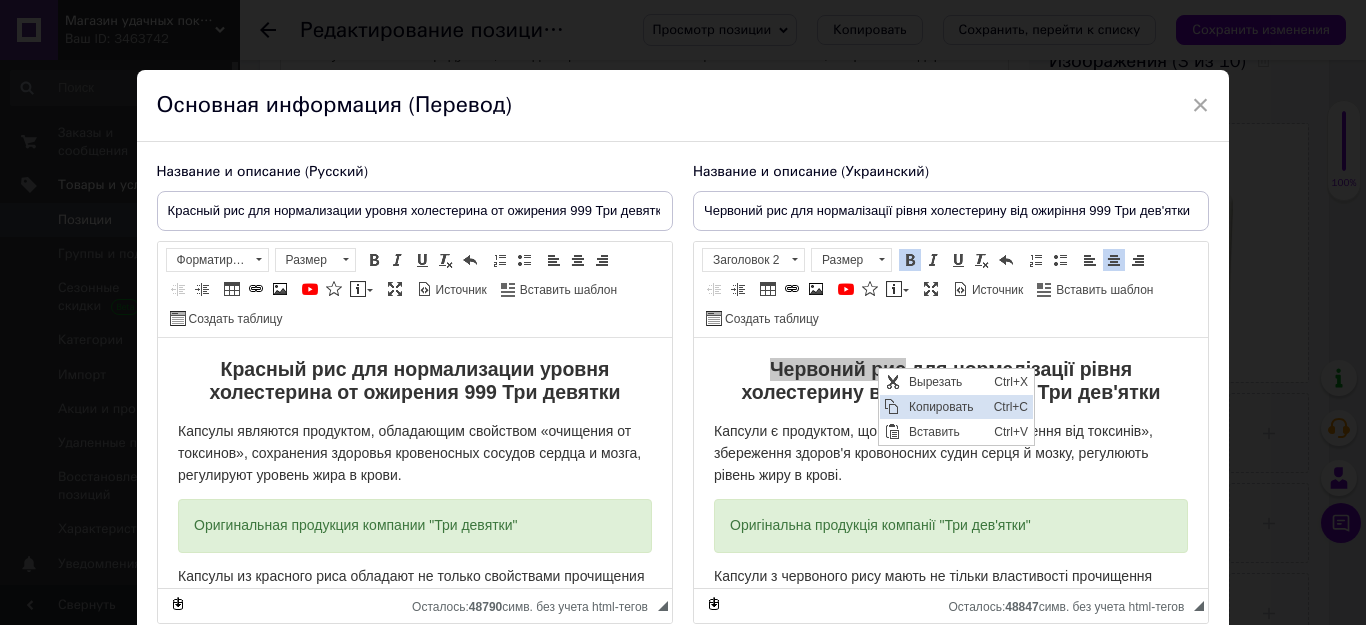 click on "Копировать" at bounding box center [946, 407] 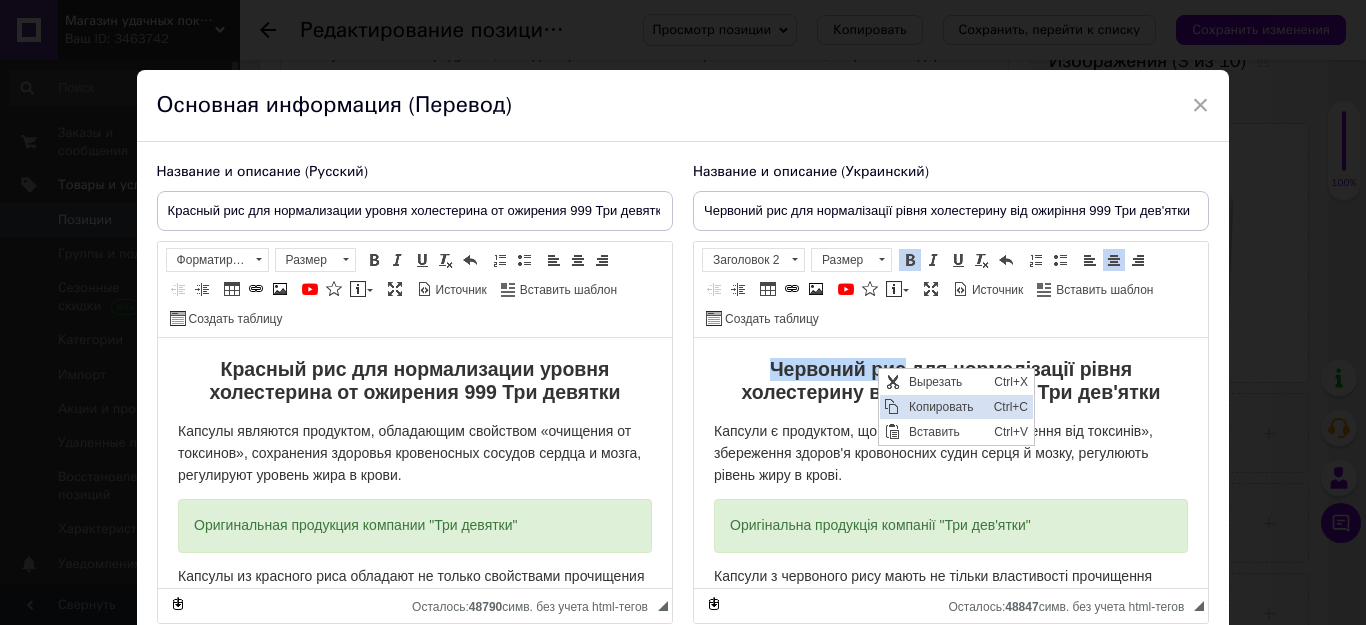 copy on "Червоний рис" 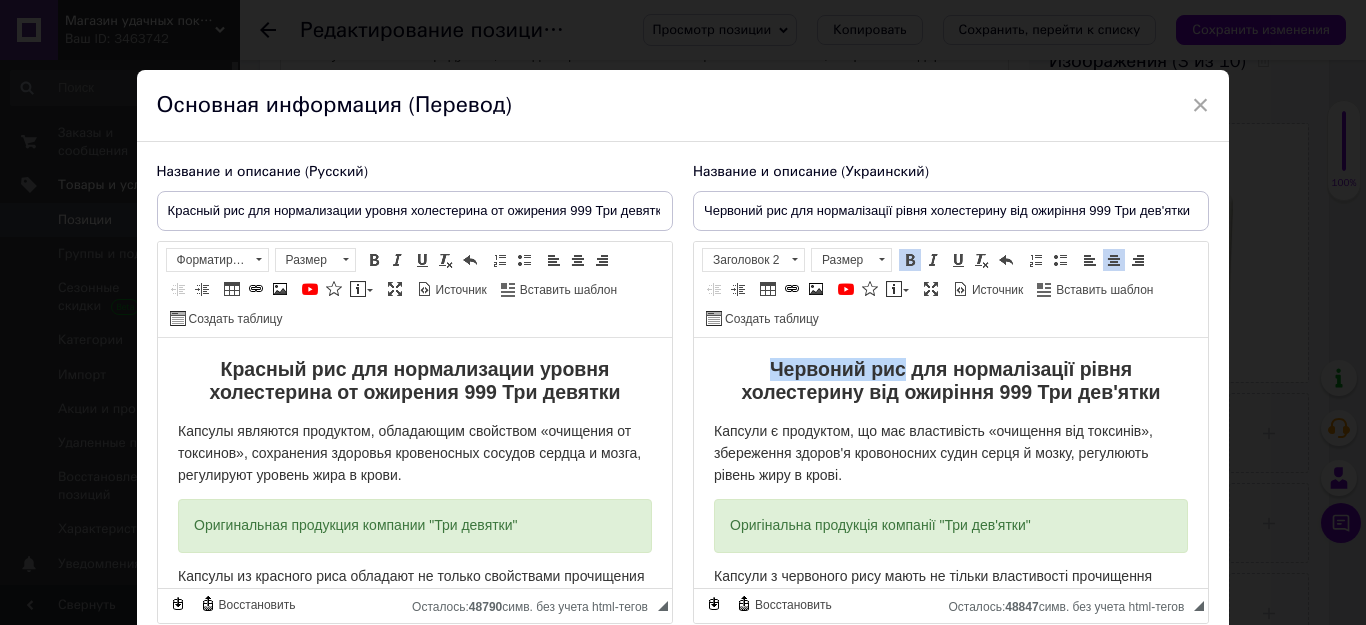 scroll, scrollTop: 100, scrollLeft: 0, axis: vertical 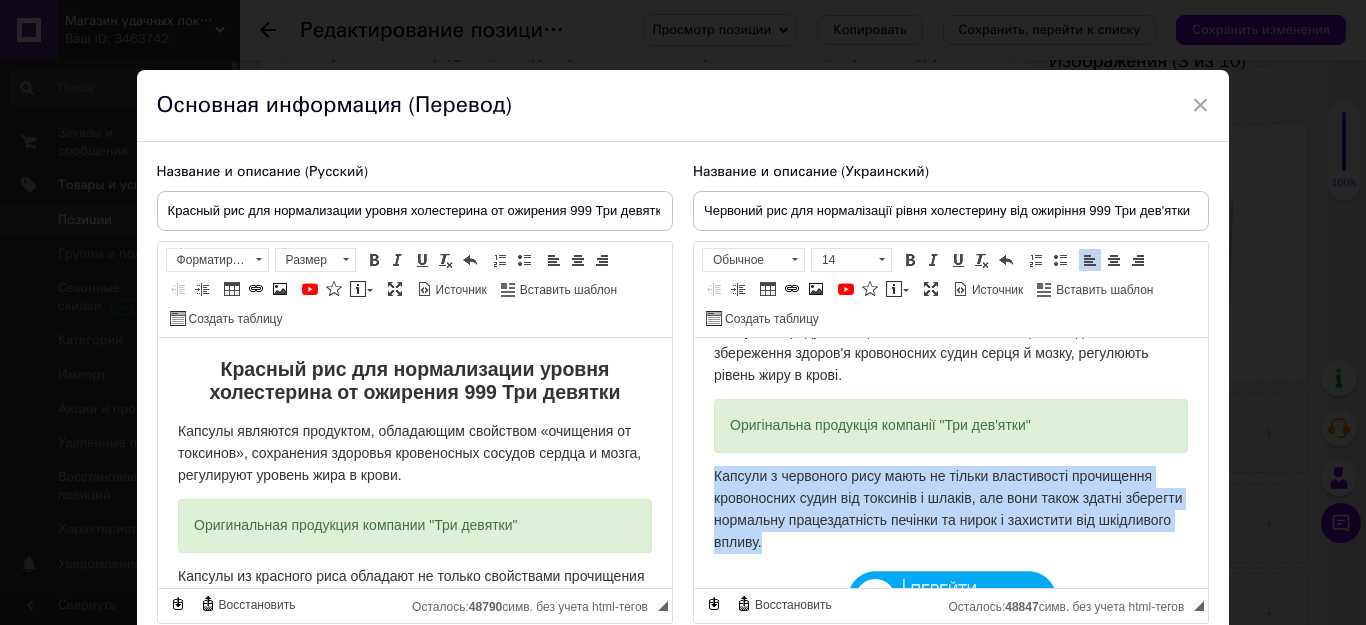 drag, startPoint x: 711, startPoint y: 473, endPoint x: 838, endPoint y: 543, distance: 145.0138 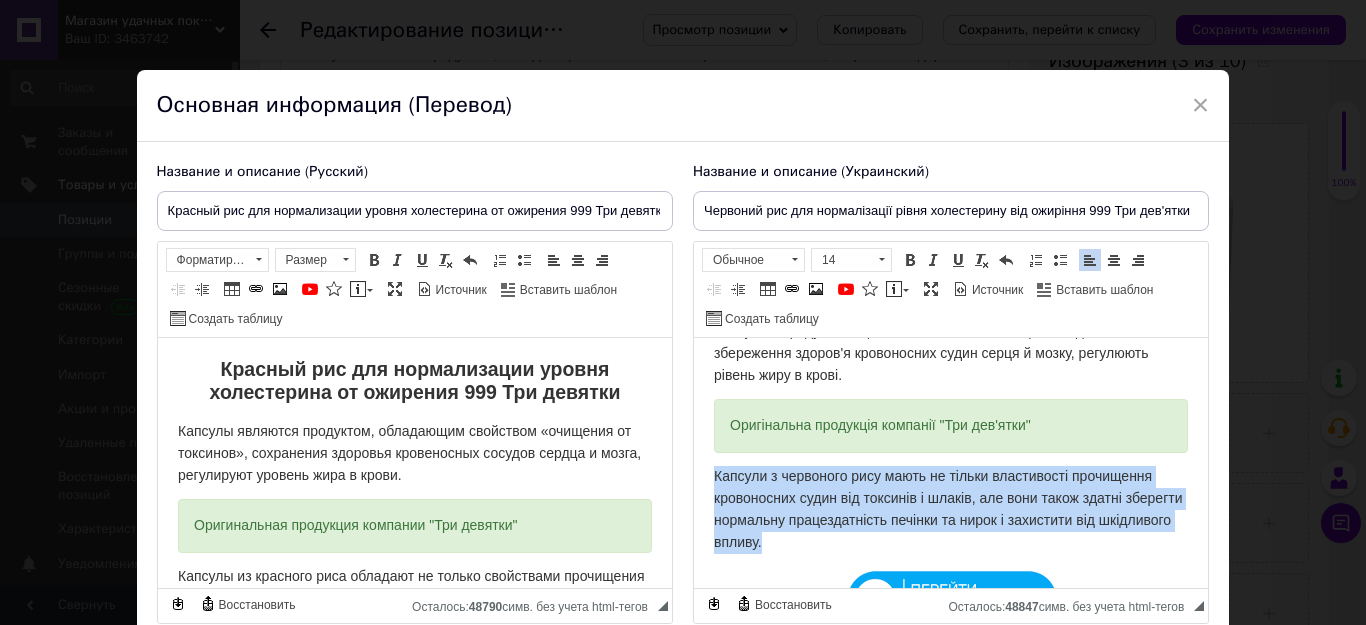 click on "Червоний рис для нормалізації рівня холестерину від ожиріння 999 Три дев'ятки Капсули є продуктом, що має властивість «очищення від токсинів», збереження здоров'я кровоносних судин серця й мозку, регулюють рівень жиру в крові.   Оригінальна продукція компанії "Три дев'ятки" Капсули з червоного рису мають не тільки властивості прочищення кровоносних судин від токсинів і шлаків, але вони також здатні зберегти нормальну працездатність печінки та нирок і захистити від шкідливого впливу. Показання до застосування: серцево-судинні захворювання; ожиріння;" at bounding box center [950, 802] 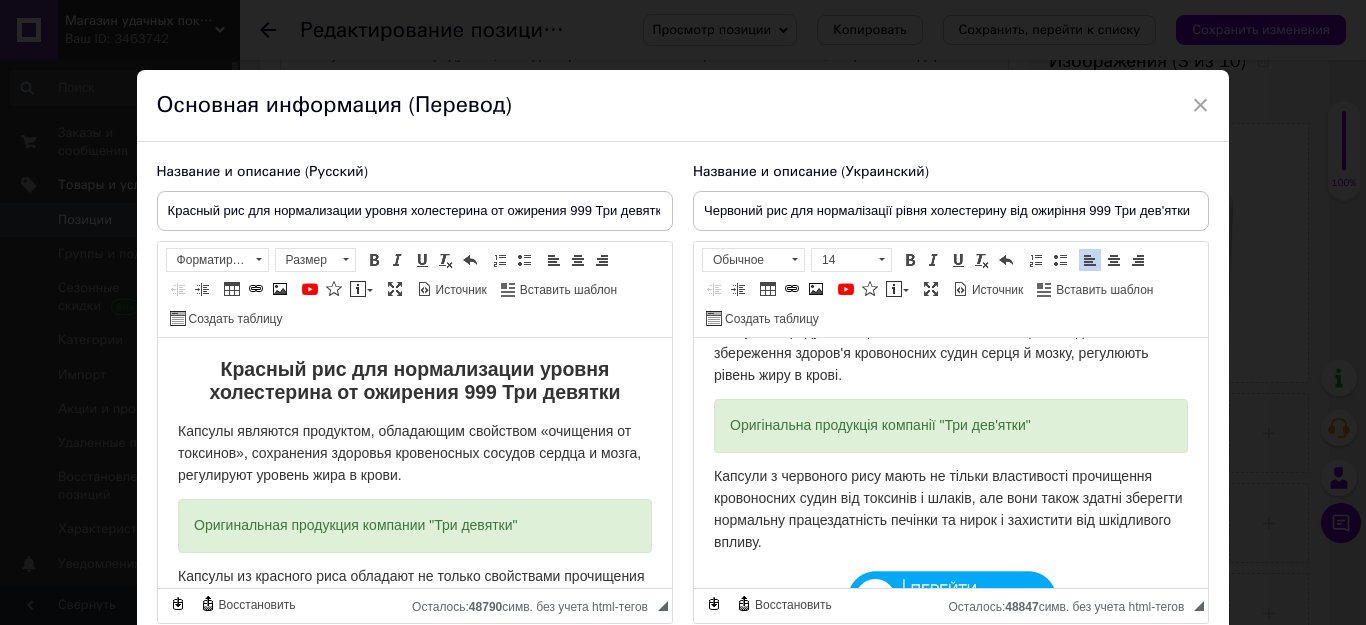 click on "Червоний рис для нормалізації рівня холестерину від ожиріння 999 Три дев'ятки Капсули є продуктом, що має властивість «очищення від токсинів», збереження здоров'я кровоносних судин серця й мозку, регулюють рівень жиру в крові.   Оригінальна продукція компанії "Три дев'ятки" Капсули з червоного рису мають не тільки властивості прочищення кровоносних судин від токсинів і шлаків, але вони також здатні зберегти нормальну працездатність печінки та нирок і захистити від шкідливого впливу. Показання до застосування: серцево-судинні захворювання; ожиріння;" at bounding box center (950, 802) 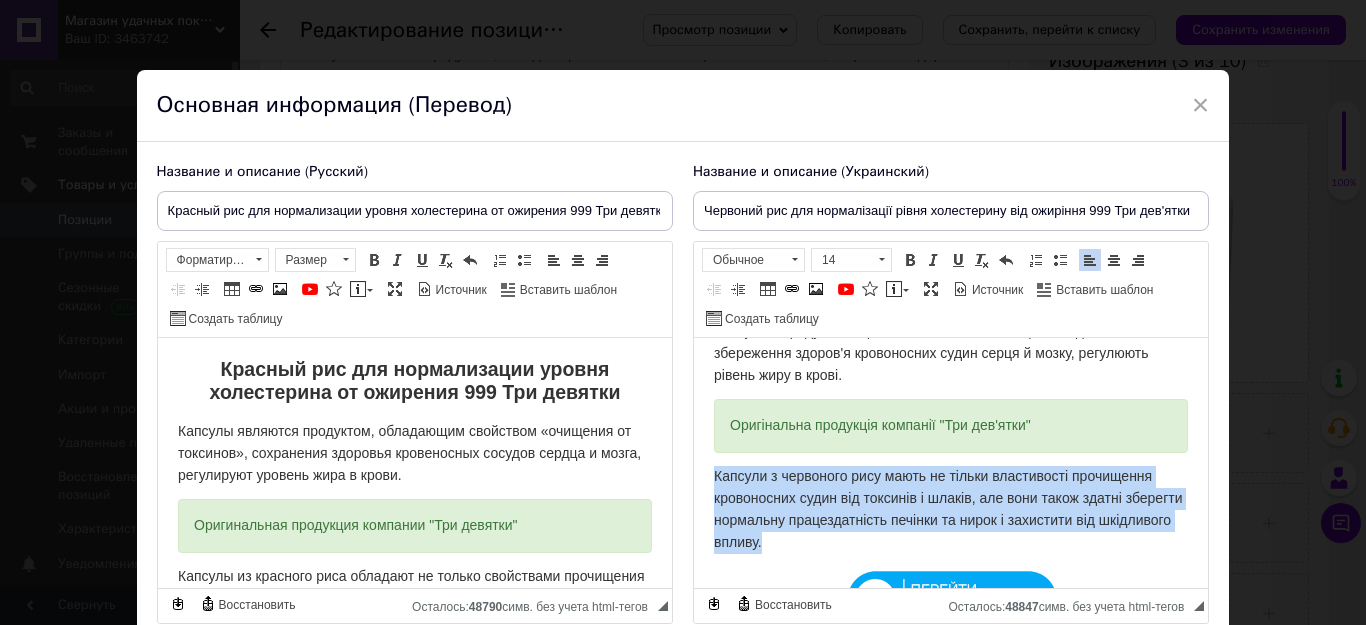 drag, startPoint x: 699, startPoint y: 472, endPoint x: 846, endPoint y: 544, distance: 163.68567 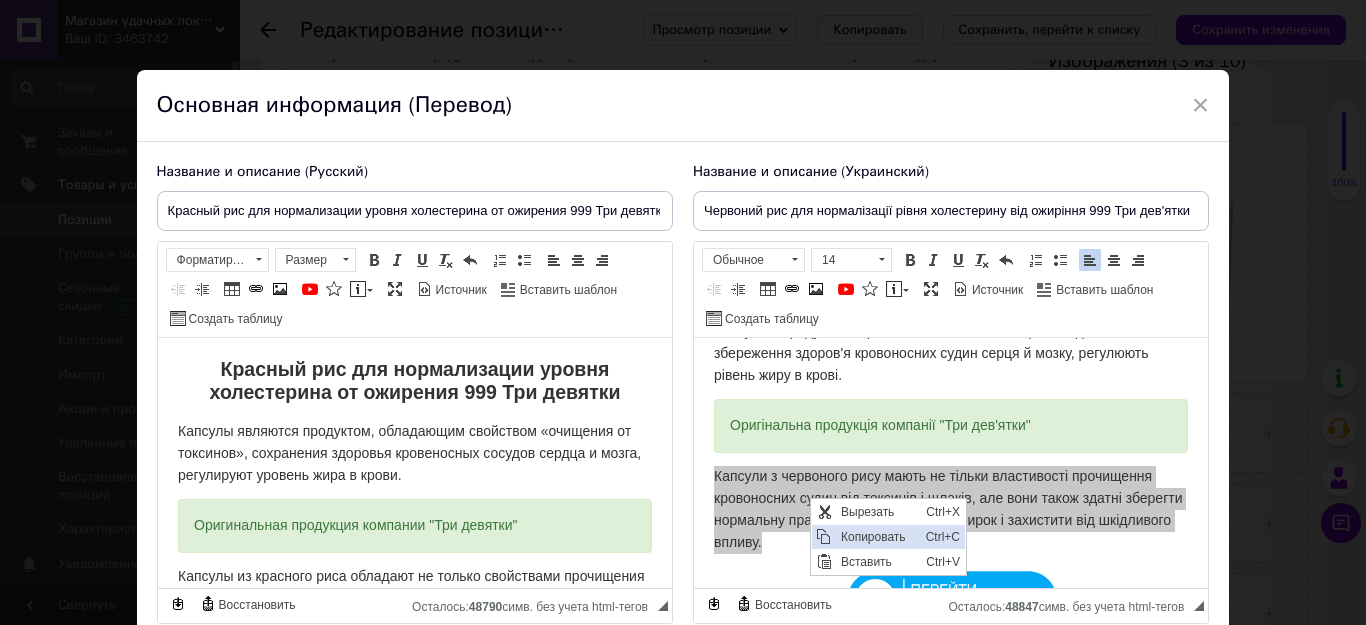 click on "Копировать" at bounding box center [878, 537] 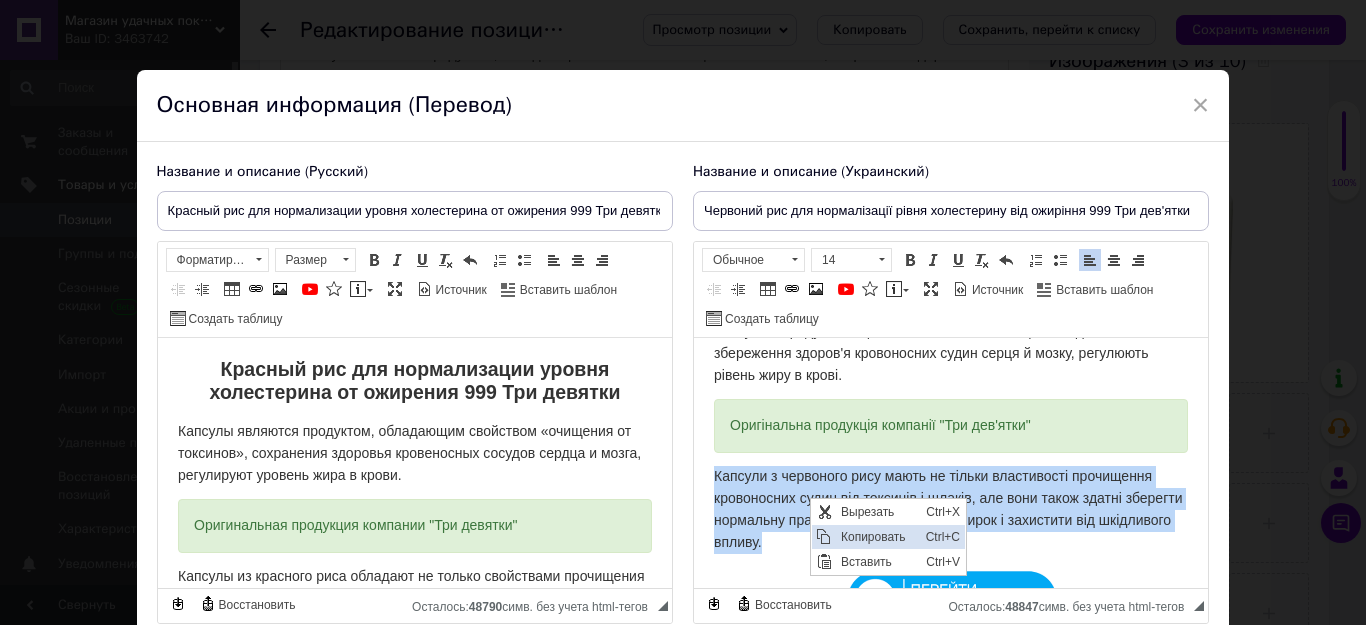 copy on "Капсули з червоного рису мають не тільки властивості прочищення кровоносних судин від токсинів і шлаків, але вони також здатні зберегти нормальну працездатність печінки та нирок і захистити від шкідливого впливу." 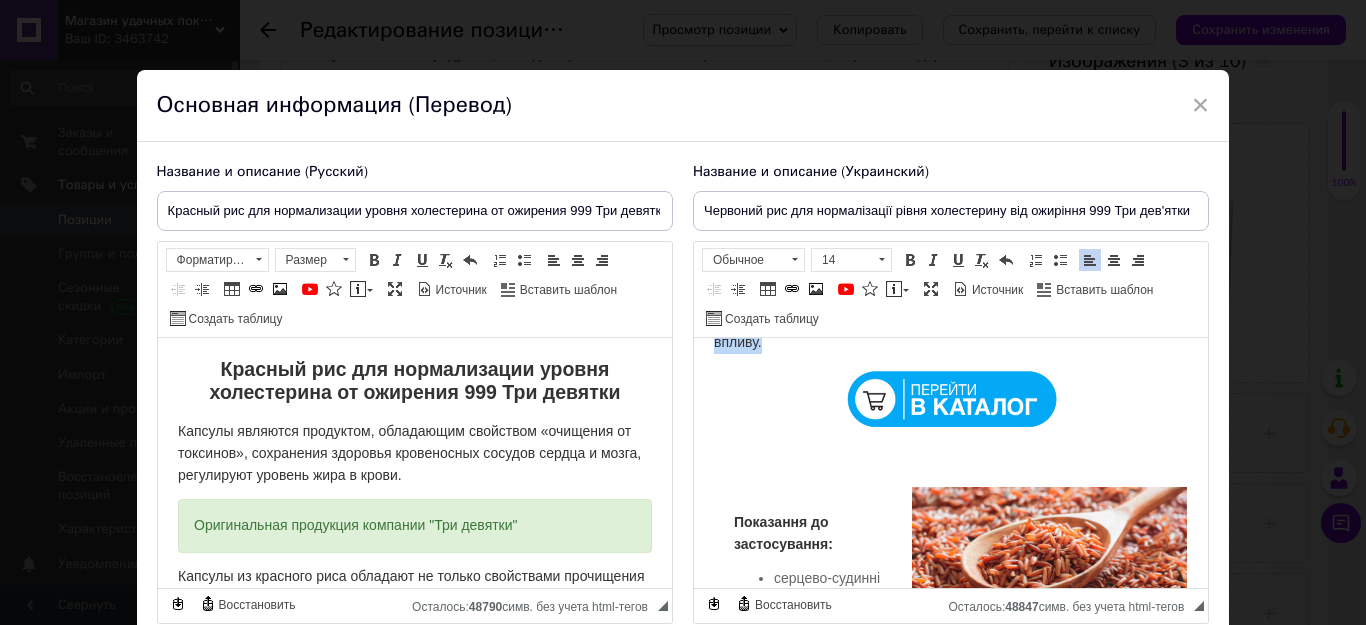 scroll, scrollTop: 400, scrollLeft: 0, axis: vertical 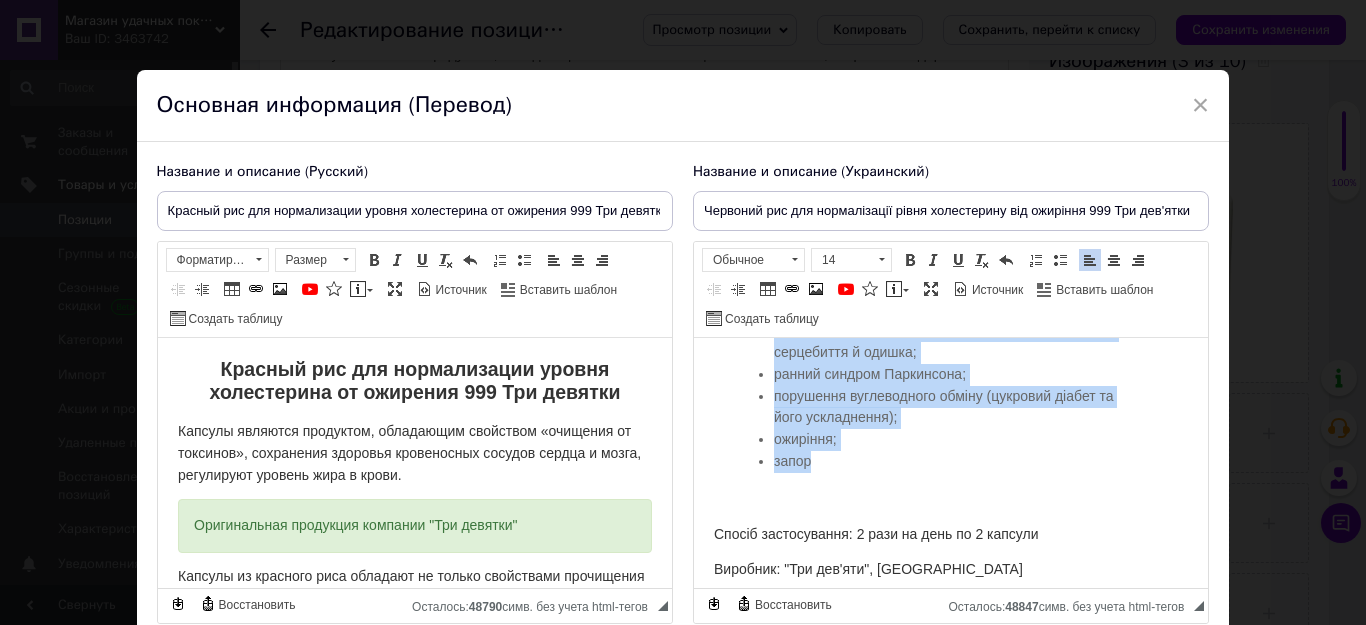 drag, startPoint x: 724, startPoint y: 417, endPoint x: 835, endPoint y: 477, distance: 126.178444 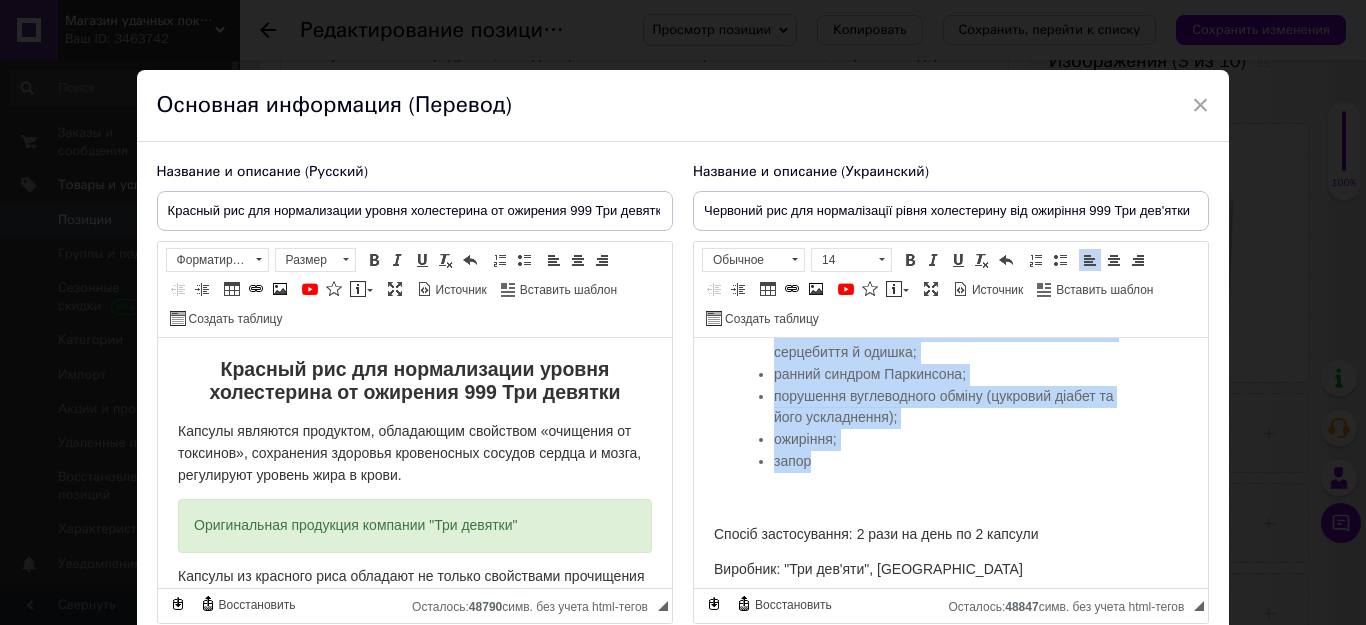 click on "Показання до застосування: серцево-судинні захворювання; церебровиткулярні захворювання; надмірний вміст холестерину, гіпертригліцеридемія, висока в'язкість крові; шум у голові та вухах, гловний біль, запаморочення, серцебиття й одишка; ранний синдром Паркинсона; порушення вуглеводного обміну (цукровий діабет та його ускладнення); ожиріння; запор" at bounding box center [950, 298] 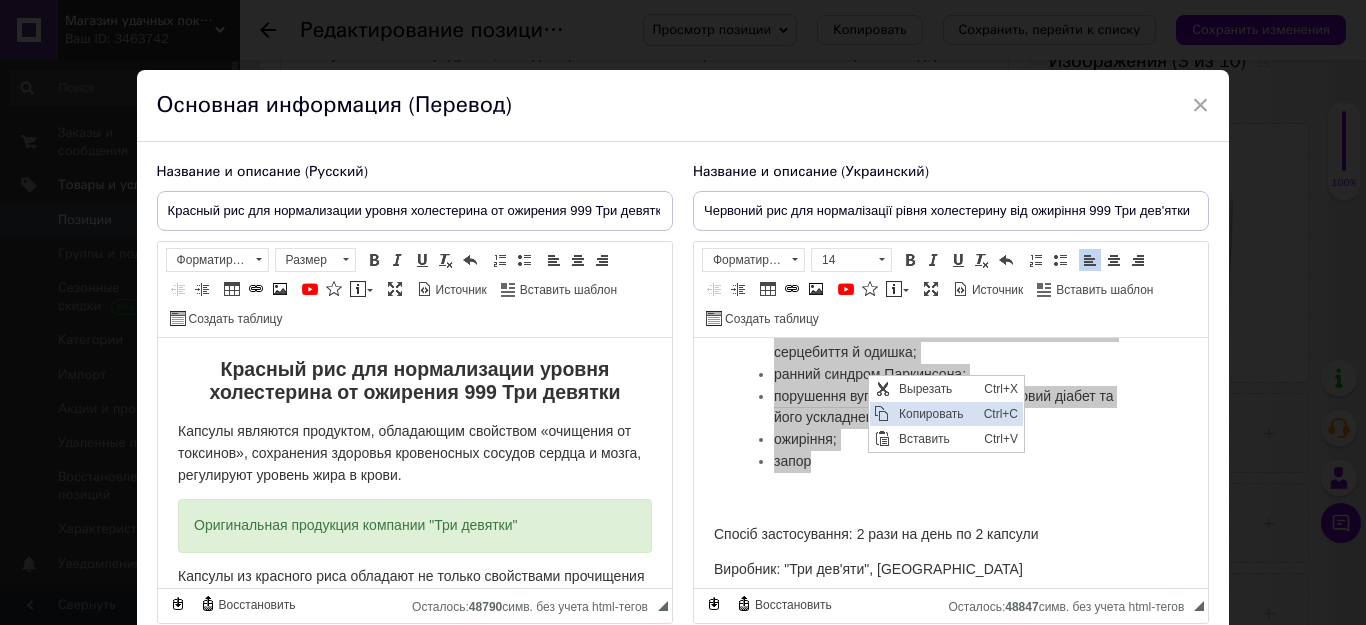 drag, startPoint x: 902, startPoint y: 414, endPoint x: 1040, endPoint y: 484, distance: 154.7385 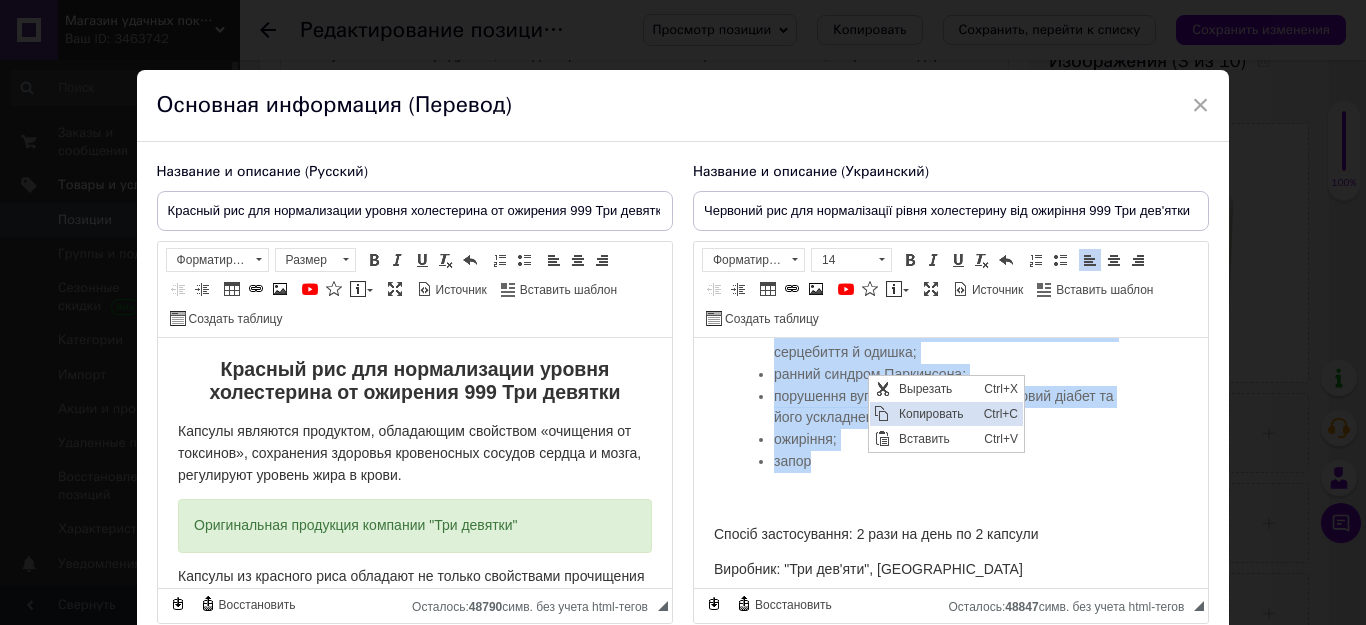 copy on "Показання до застосування: серцево-судинні захворювання; церебровиткулярні захворювання; надмірний вміст холестерину, гіпертригліцеридемія, висока в'язкість крові; шум у голові та вухах, гловний біль, запаморочення, серцебиття й одишка; ранний синдром Паркинсона; порушення вуглеводного обміну (цукровий діабет та його ускладнення); ожиріння; запор" 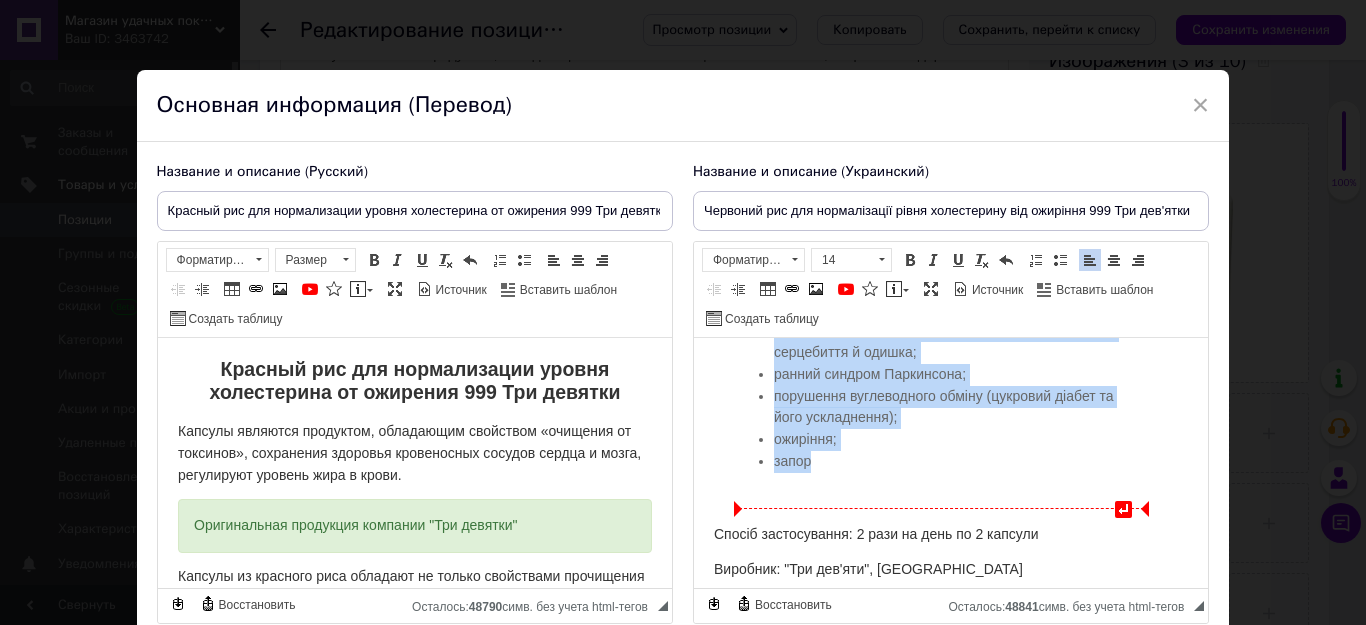 click on "запор" at bounding box center [950, 462] 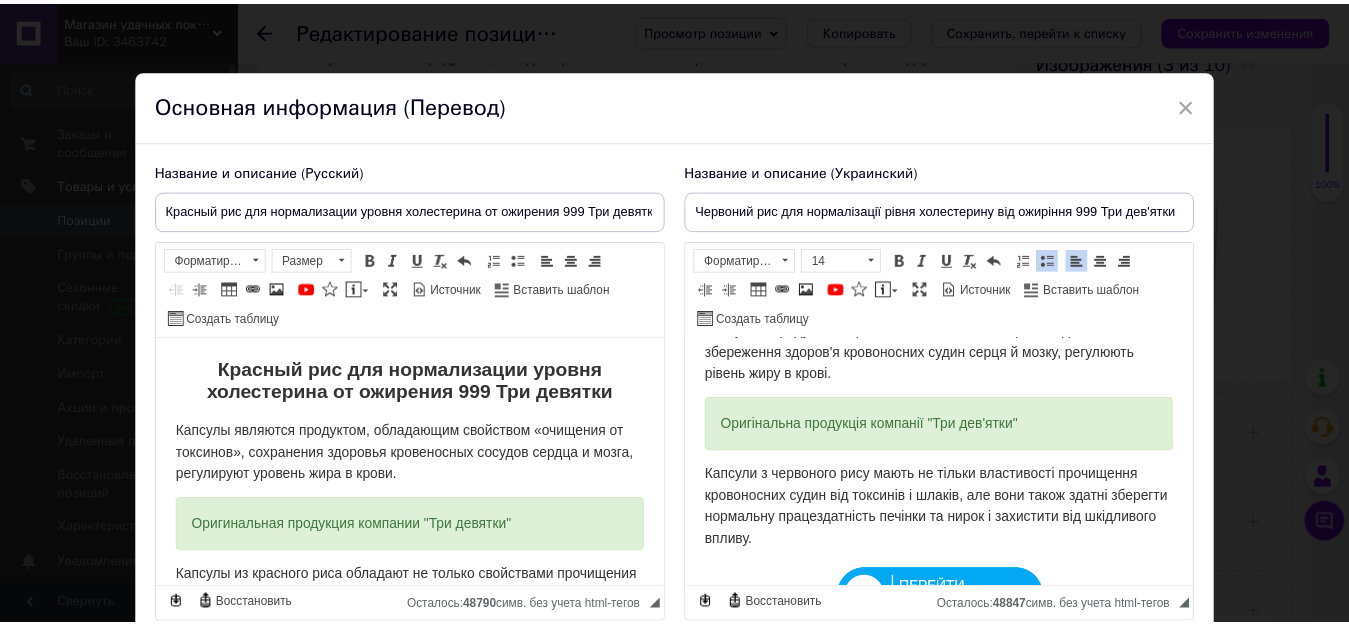 scroll, scrollTop: 0, scrollLeft: 0, axis: both 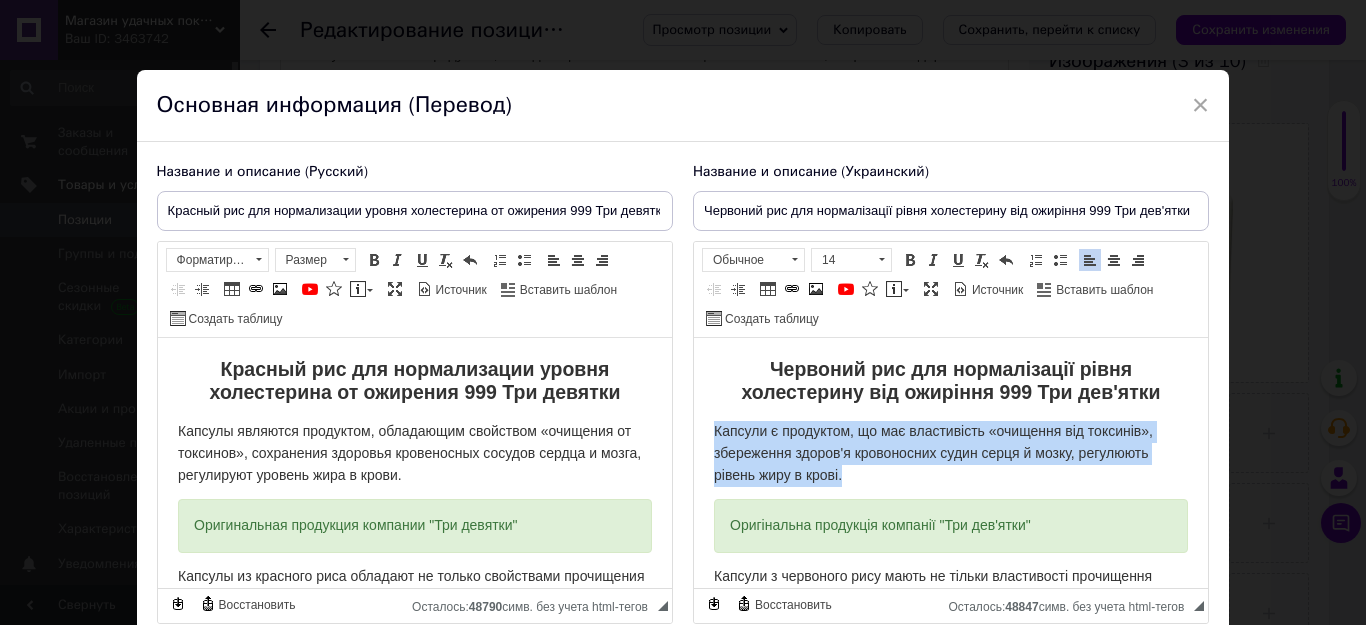 drag, startPoint x: 707, startPoint y: 429, endPoint x: 858, endPoint y: 469, distance: 156.20819 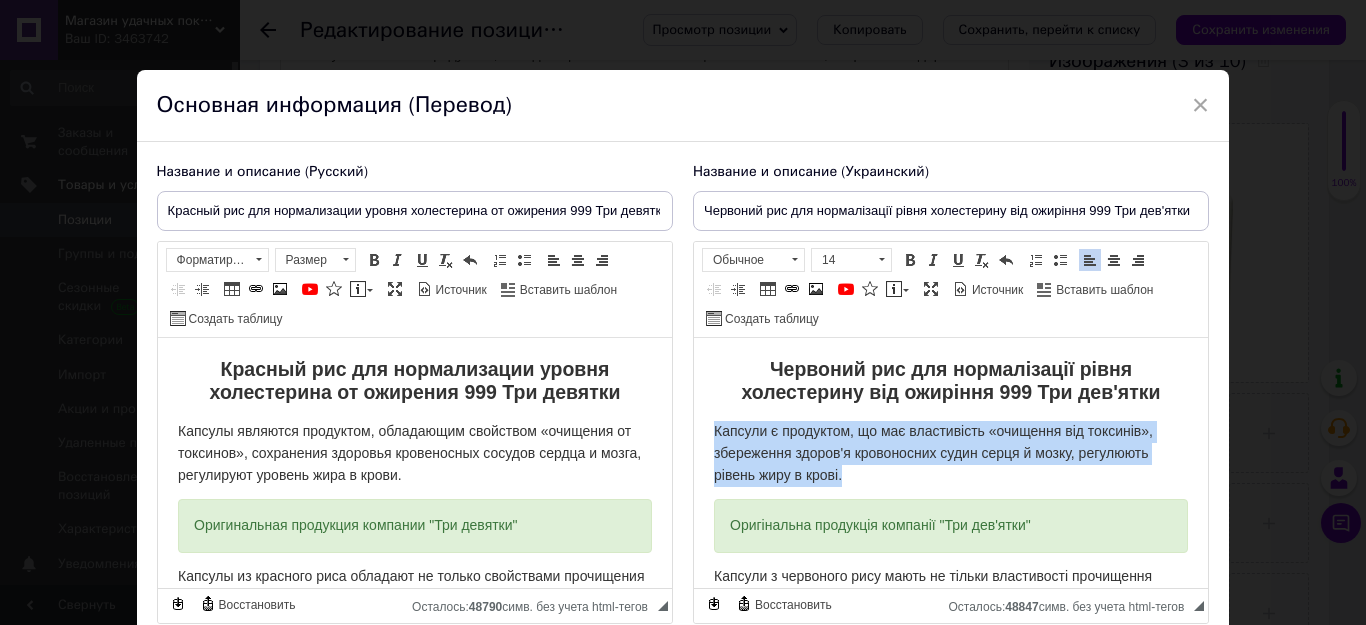 click on "Червоний рис для нормалізації рівня холестерину від ожиріння 999 Три дев'ятки Капсули є продуктом, що має властивість «очищення від токсинів», збереження здоров'я кровоносних судин серця й мозку, регулюють рівень жиру в крові.   Оригінальна продукція компанії "Три дев'ятки" Капсули з червоного рису мають не тільки властивості прочищення кровоносних судин від токсинів і шлаків, але вони також здатні зберегти нормальну працездатність печінки та нирок і захистити від шкідливого впливу. Показання до застосування: серцево-судинні захворювання; ожиріння;" at bounding box center (950, 902) 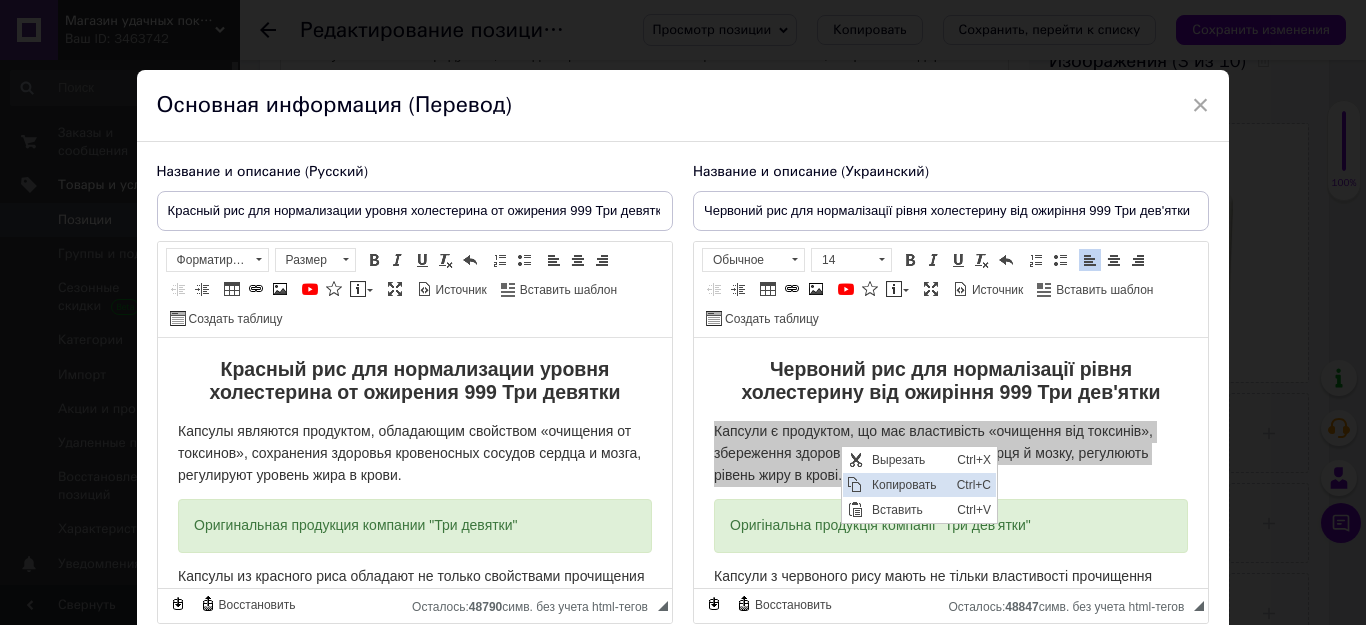 click on "Копировать" at bounding box center [909, 485] 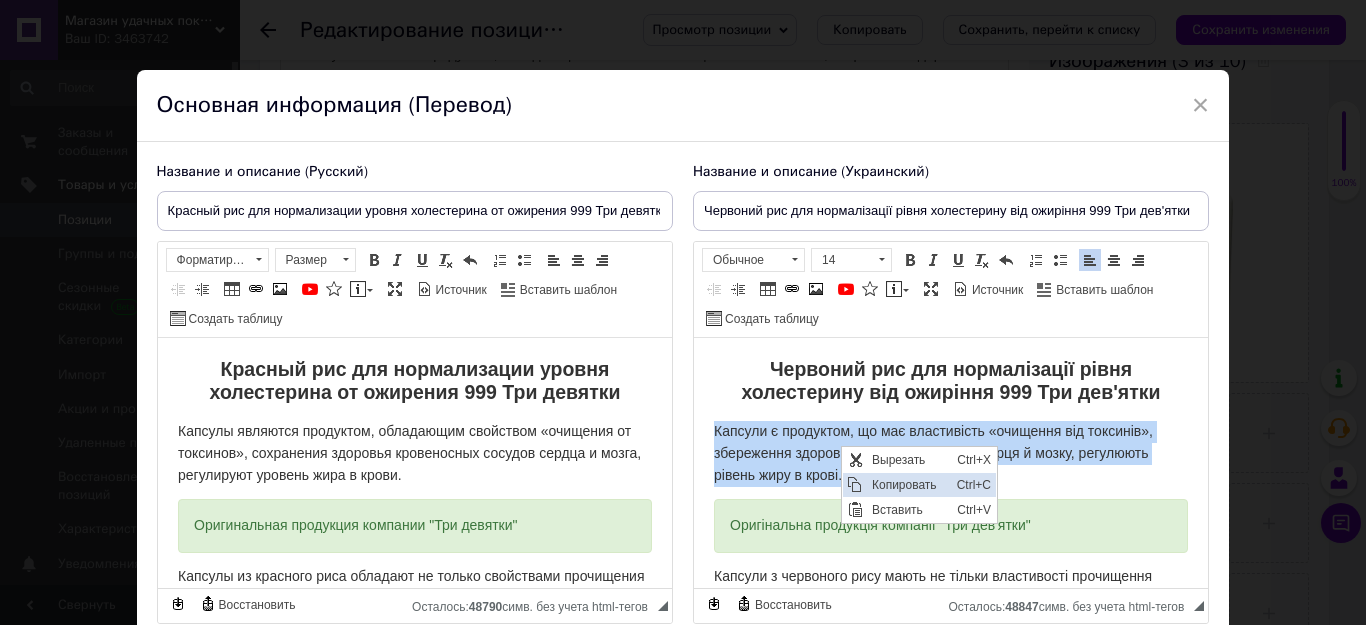 copy on "Капсули є продуктом, що має властивість «очищення від токсинів», збереження здоров'я кровоносних судин серця й мозку, регулюють рівень жиру в крові." 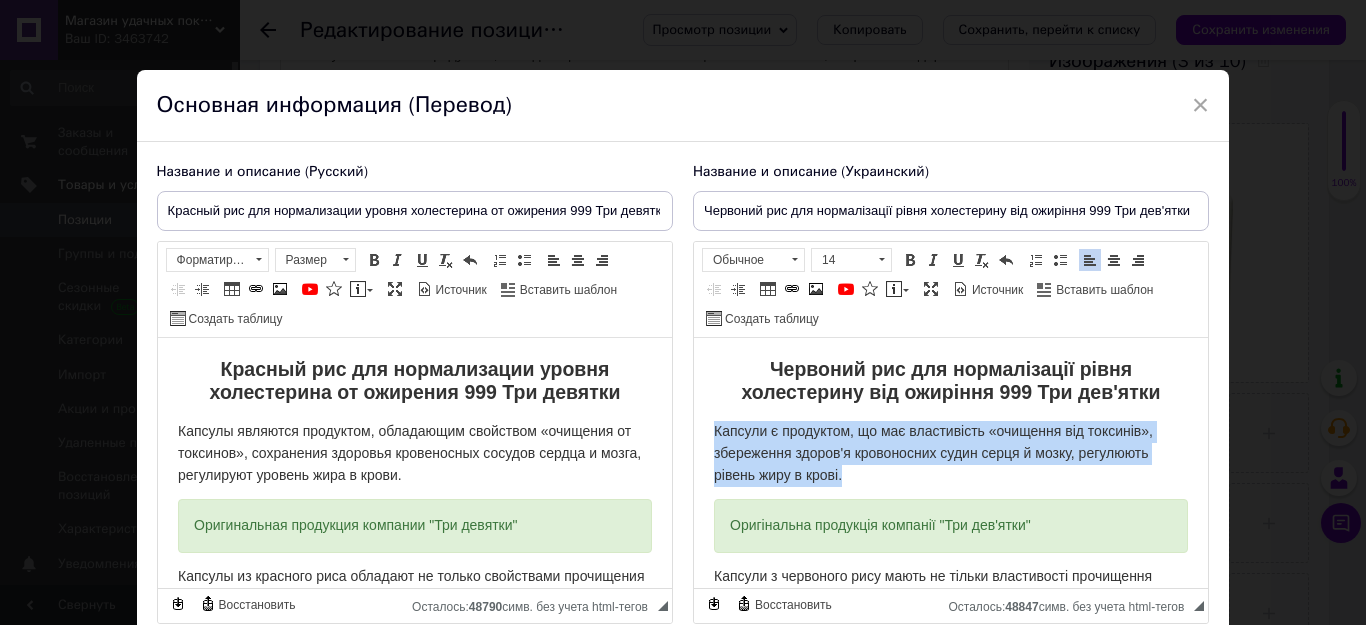 click on "Капсули є продуктом, що має властивість «очищення від токсинів», збереження здоров'я кровоносних судин серця й мозку, регулюють рівень жиру в крові." at bounding box center [950, 453] 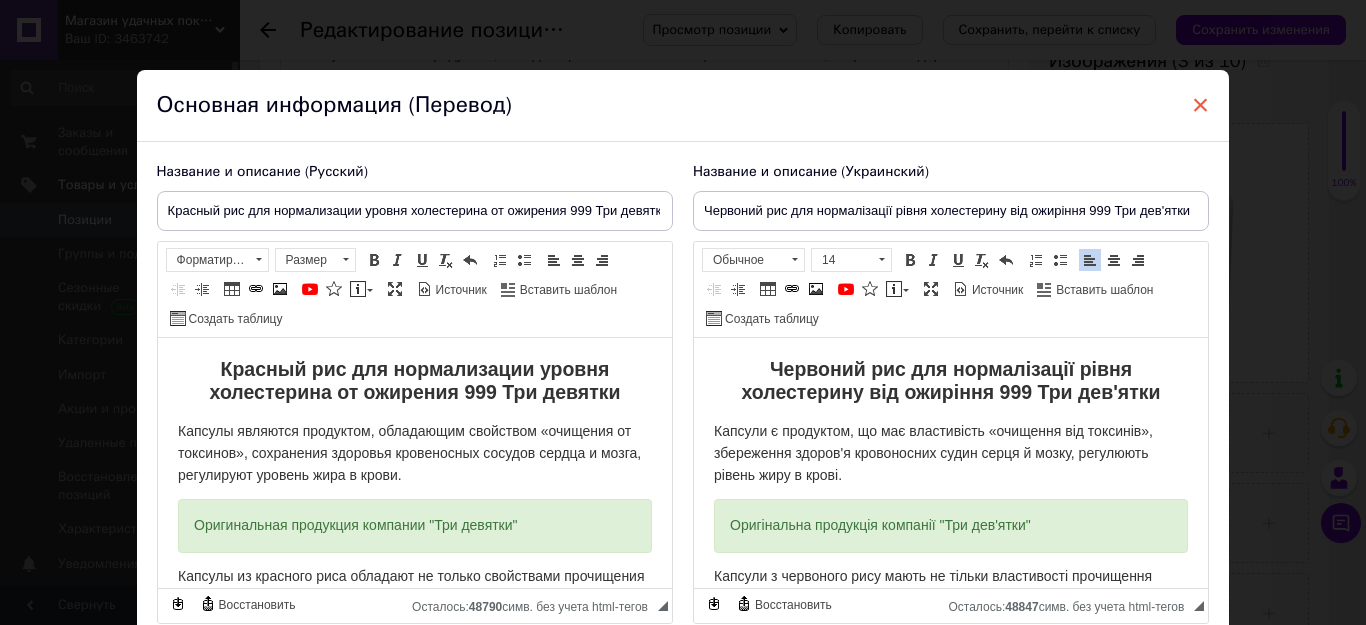 click on "×" at bounding box center [1201, 105] 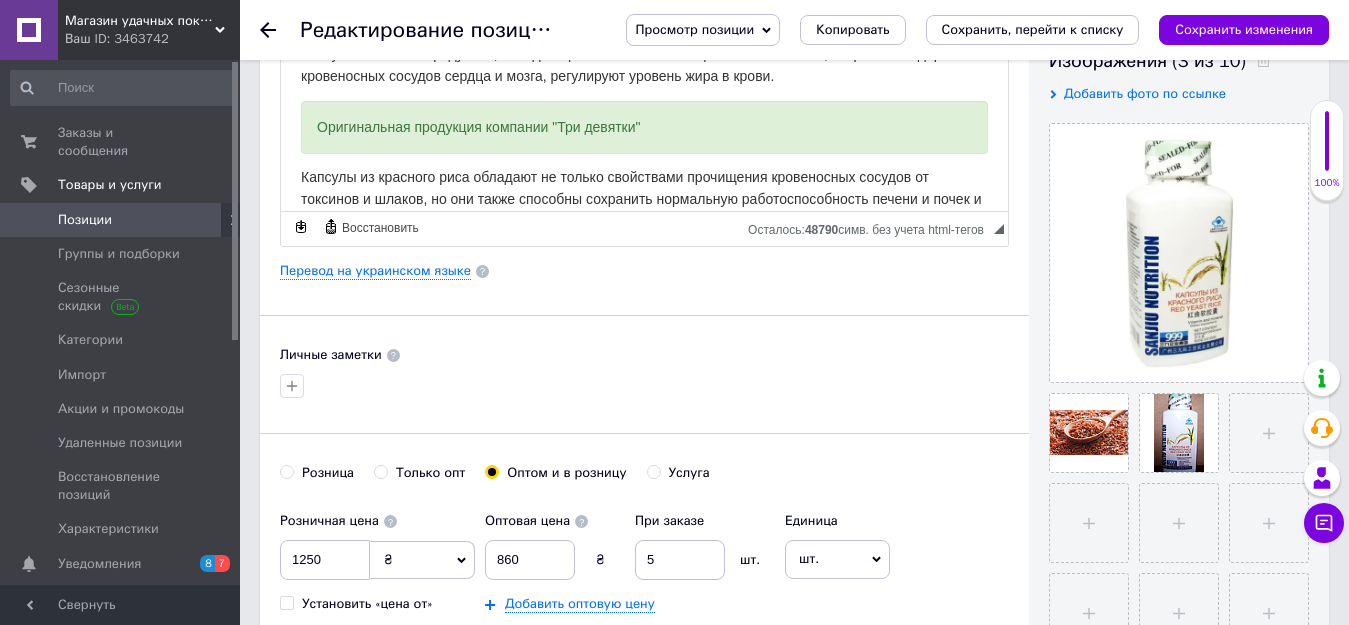 scroll, scrollTop: 674, scrollLeft: 0, axis: vertical 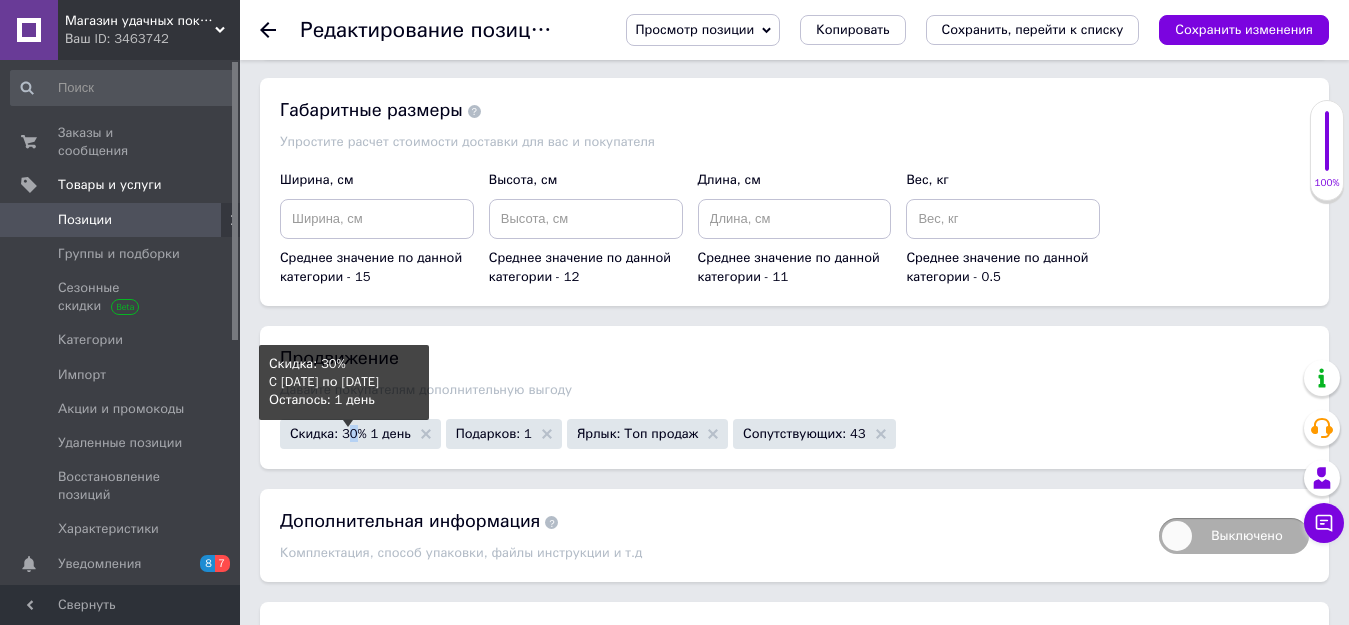 click on "Скидка: 30% 1 день" at bounding box center (350, 433) 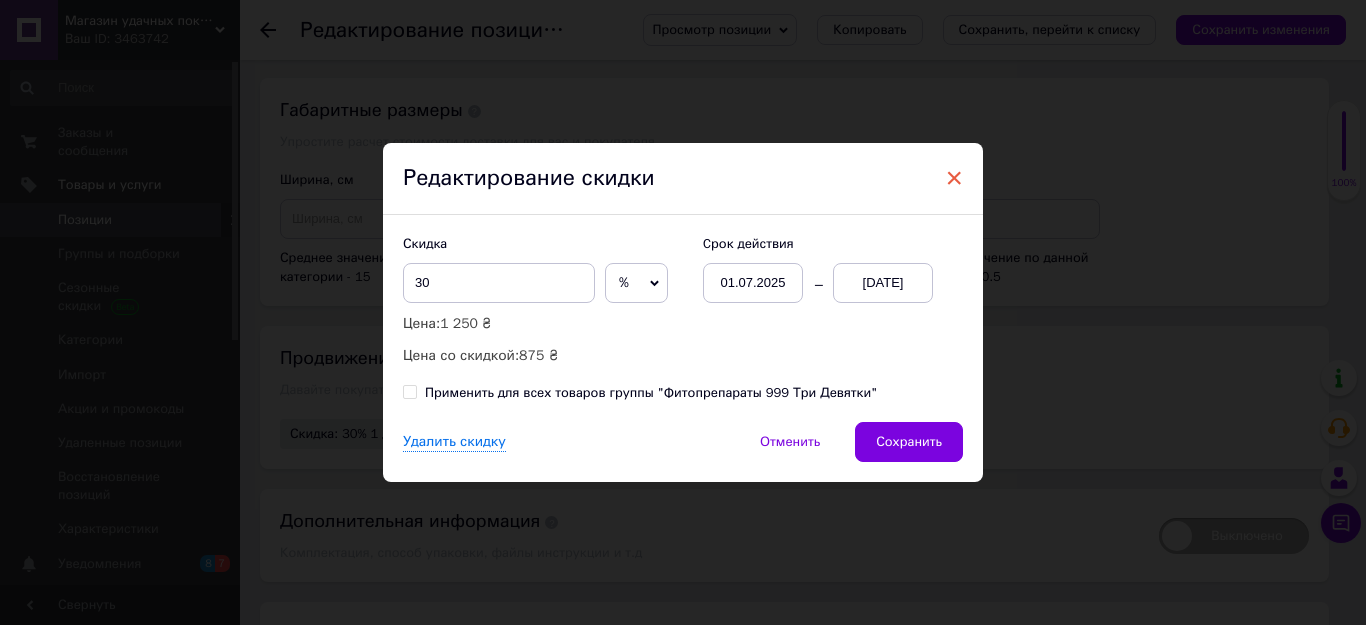 click on "×" at bounding box center [954, 178] 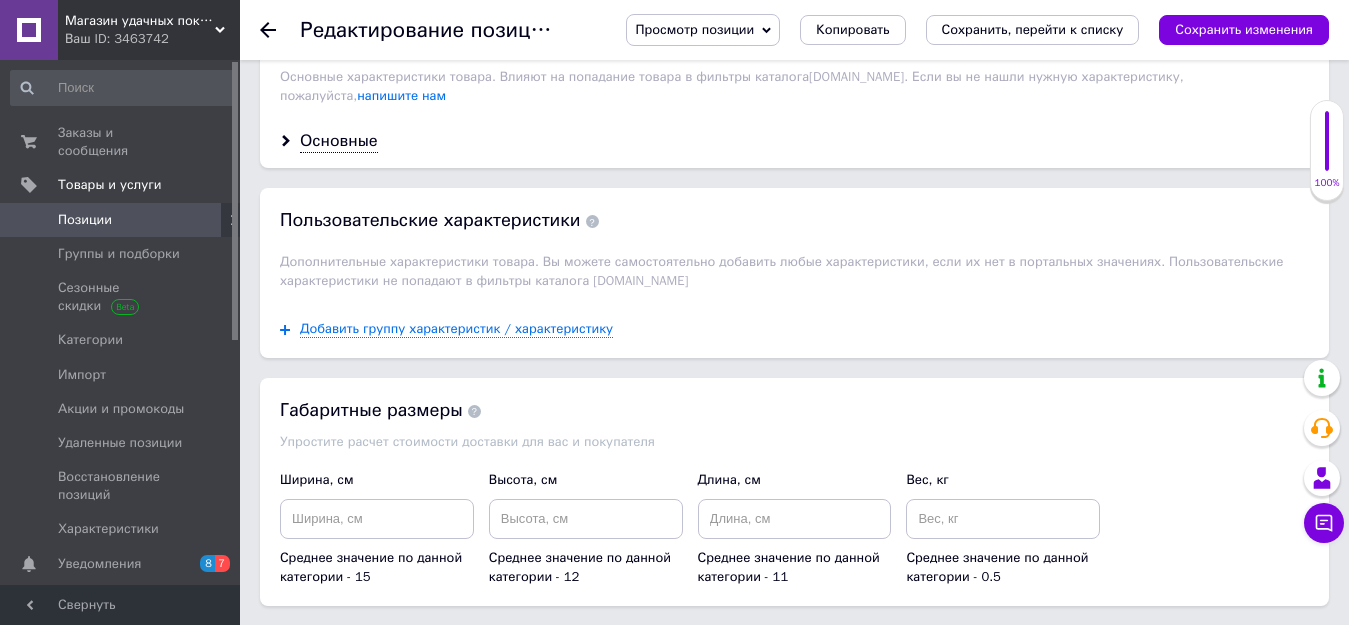scroll, scrollTop: 2134, scrollLeft: 0, axis: vertical 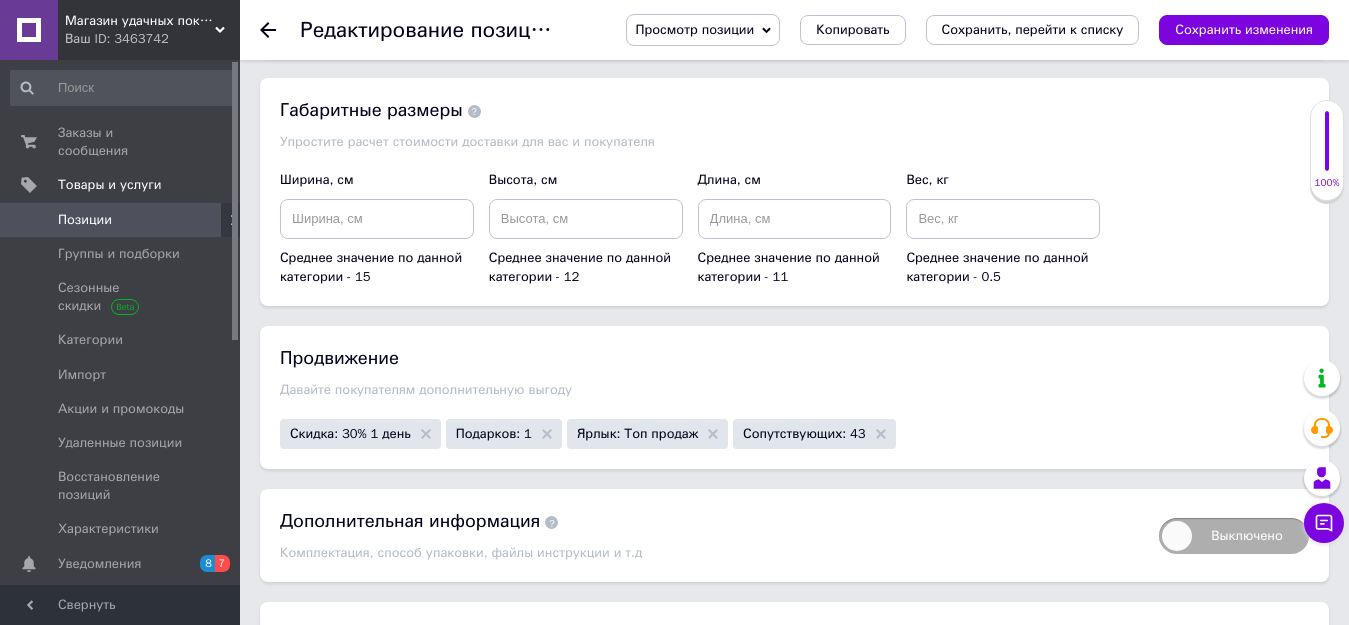 click 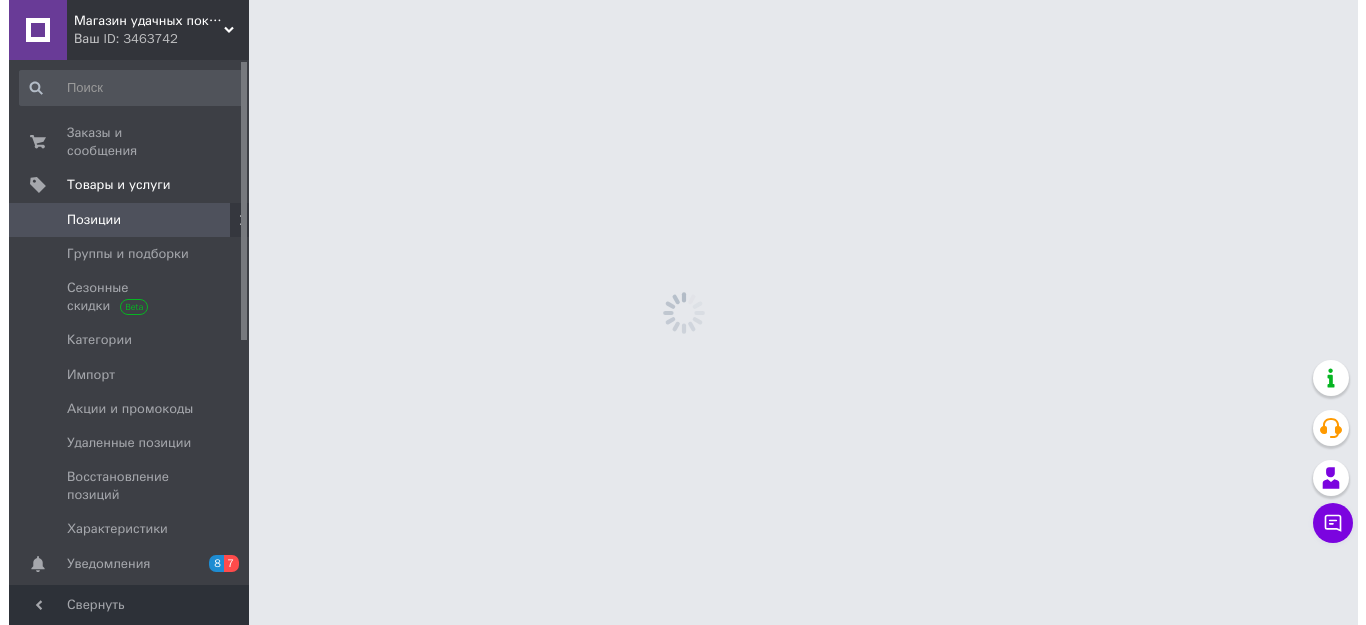 scroll, scrollTop: 0, scrollLeft: 0, axis: both 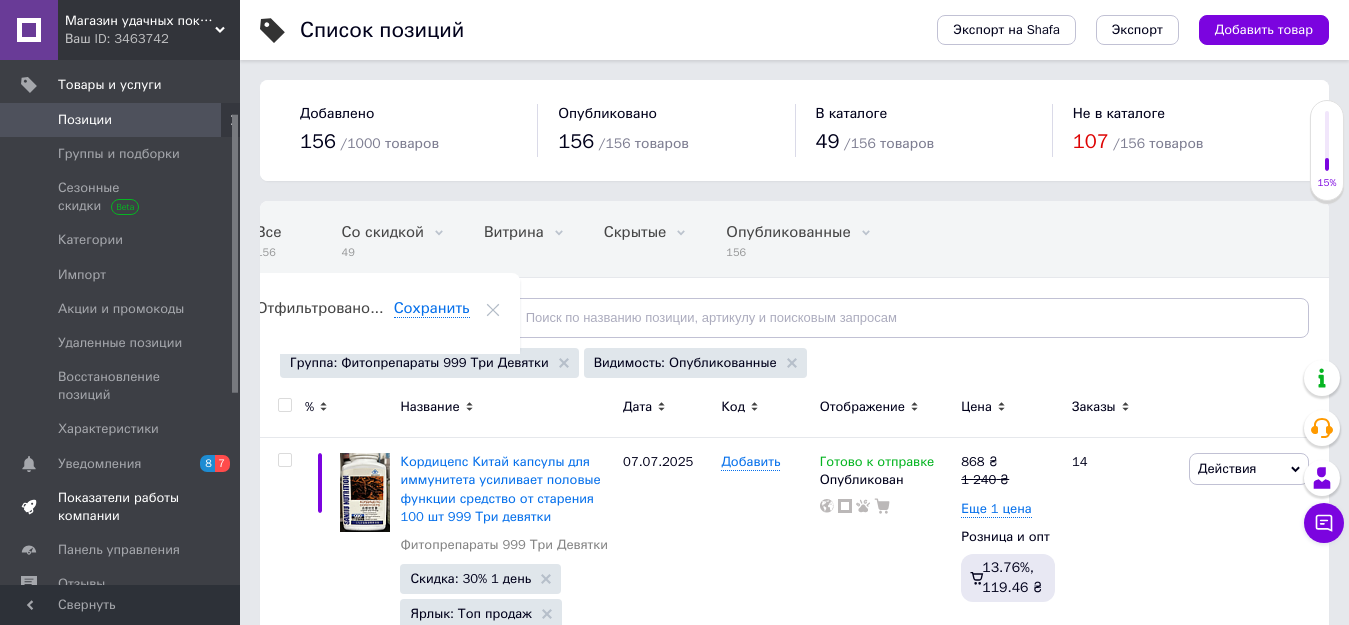 click on "Показатели работы компании" at bounding box center [121, 507] 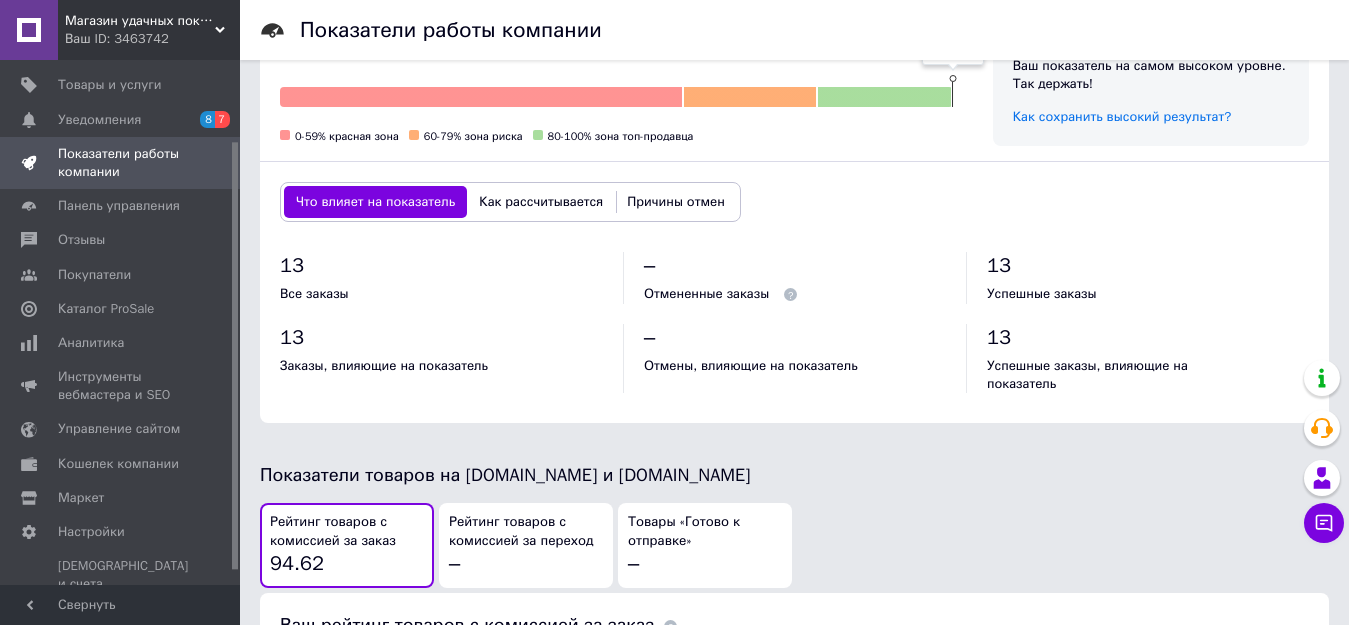 scroll, scrollTop: 900, scrollLeft: 0, axis: vertical 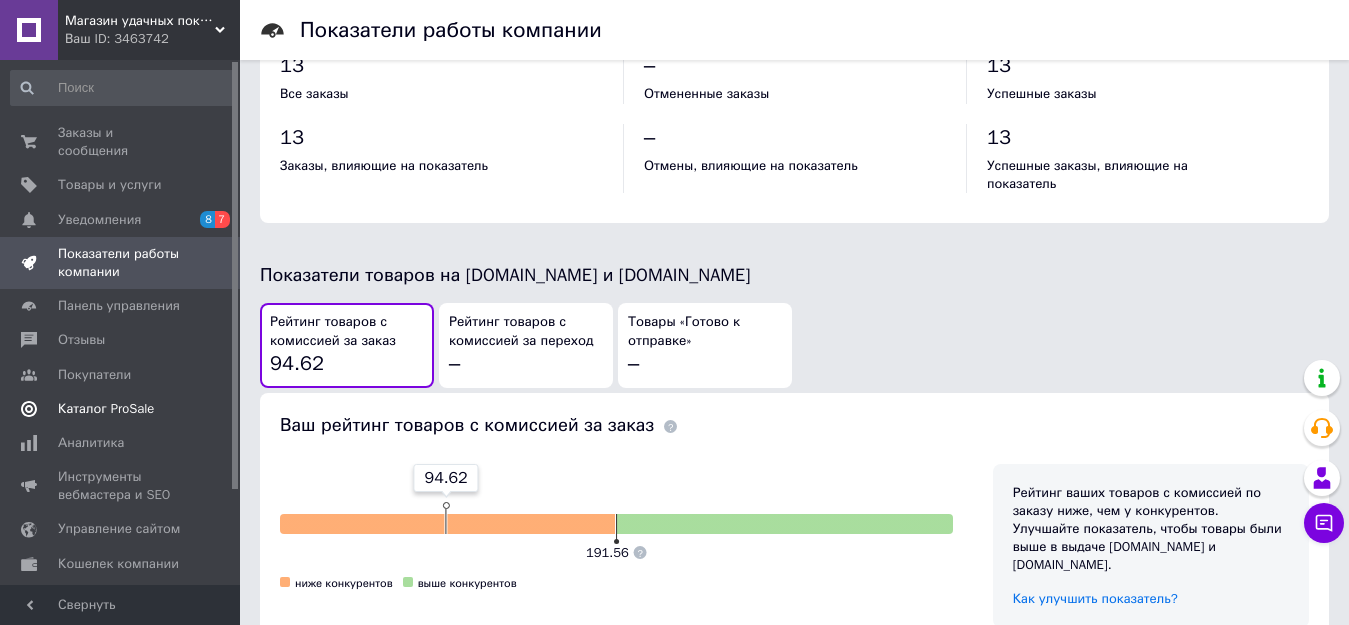 click on "Каталог ProSale" at bounding box center [106, 409] 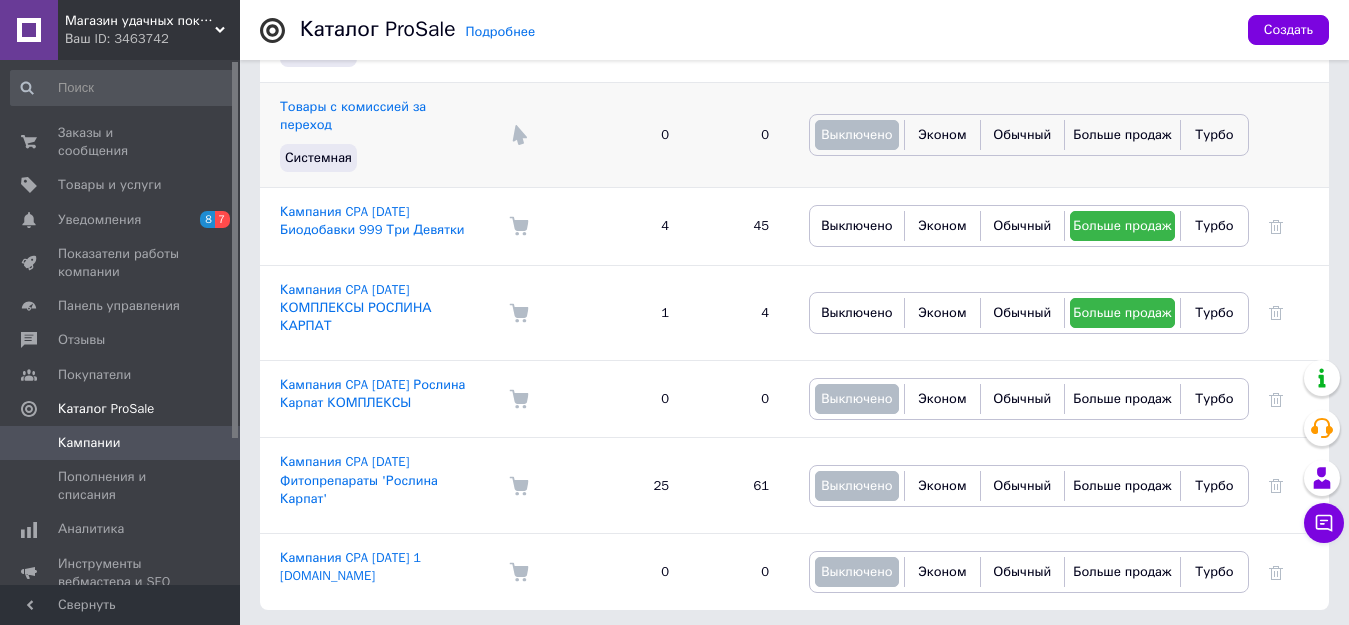 scroll, scrollTop: 0, scrollLeft: 0, axis: both 